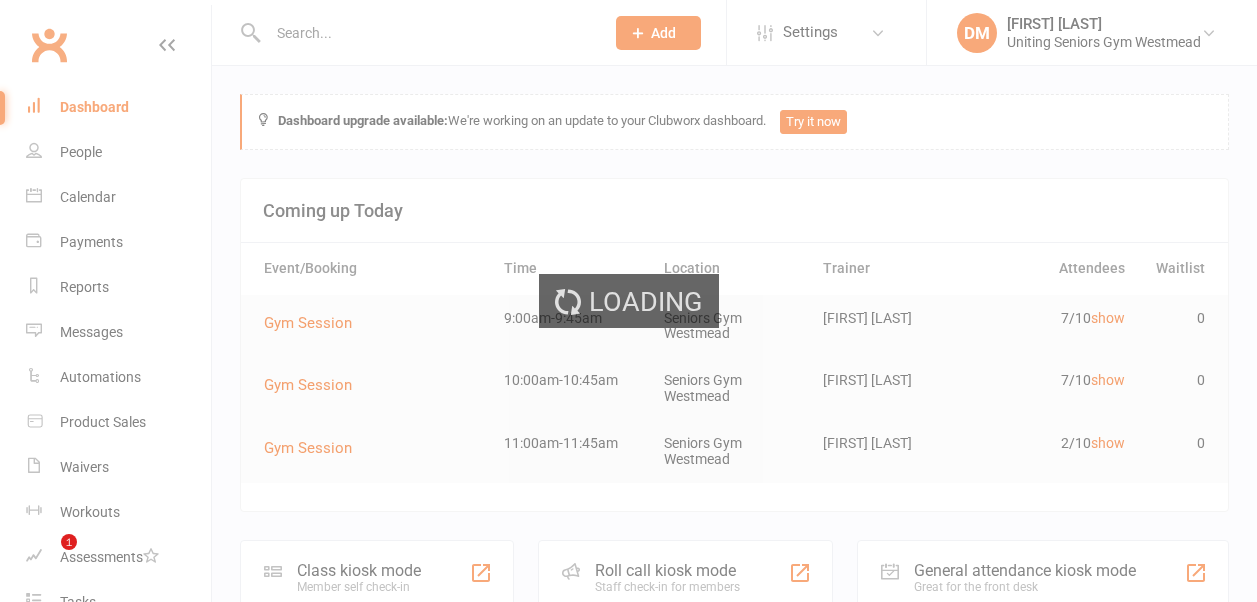 scroll, scrollTop: 0, scrollLeft: 0, axis: both 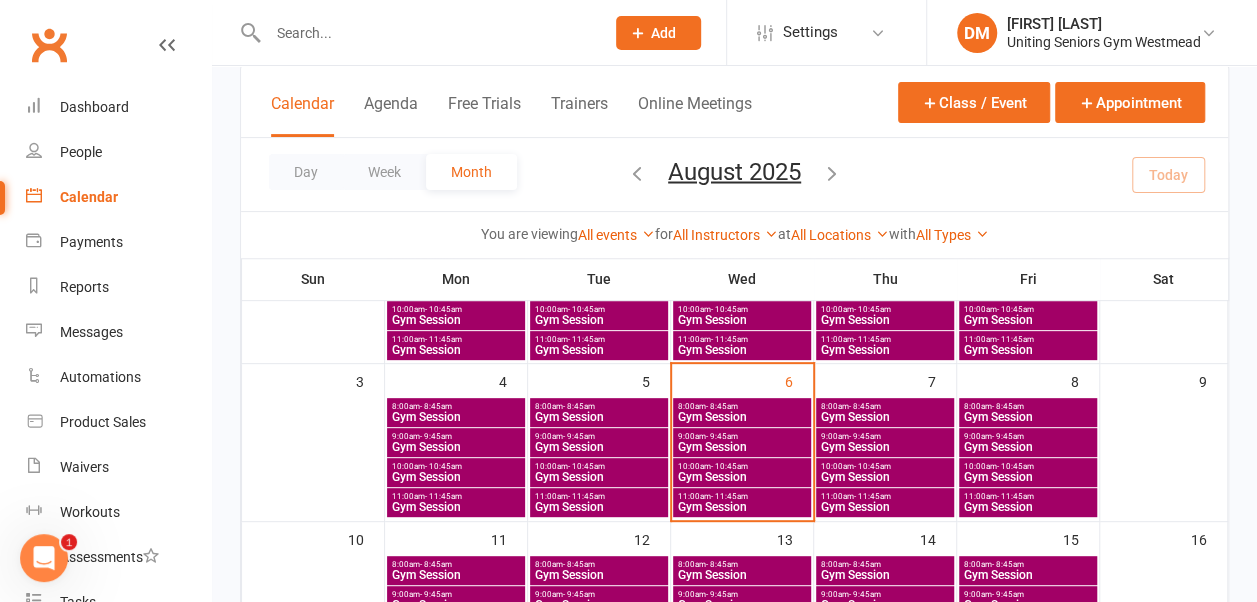 click on "9:00am  - 9:45am" at bounding box center [1028, 436] 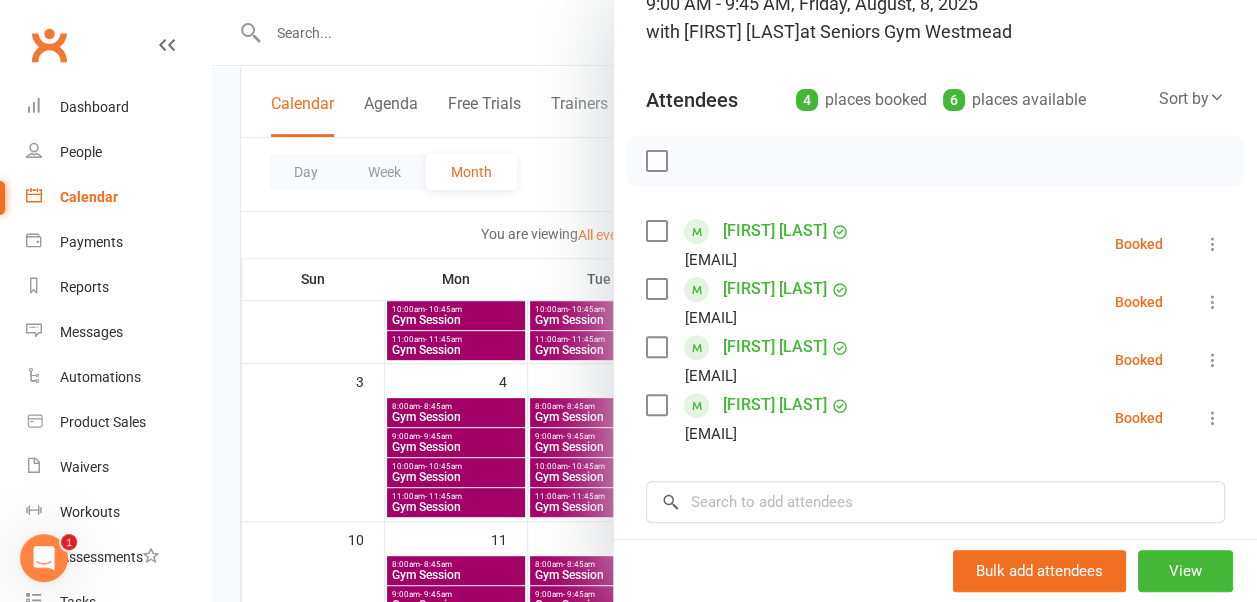 scroll, scrollTop: 158, scrollLeft: 0, axis: vertical 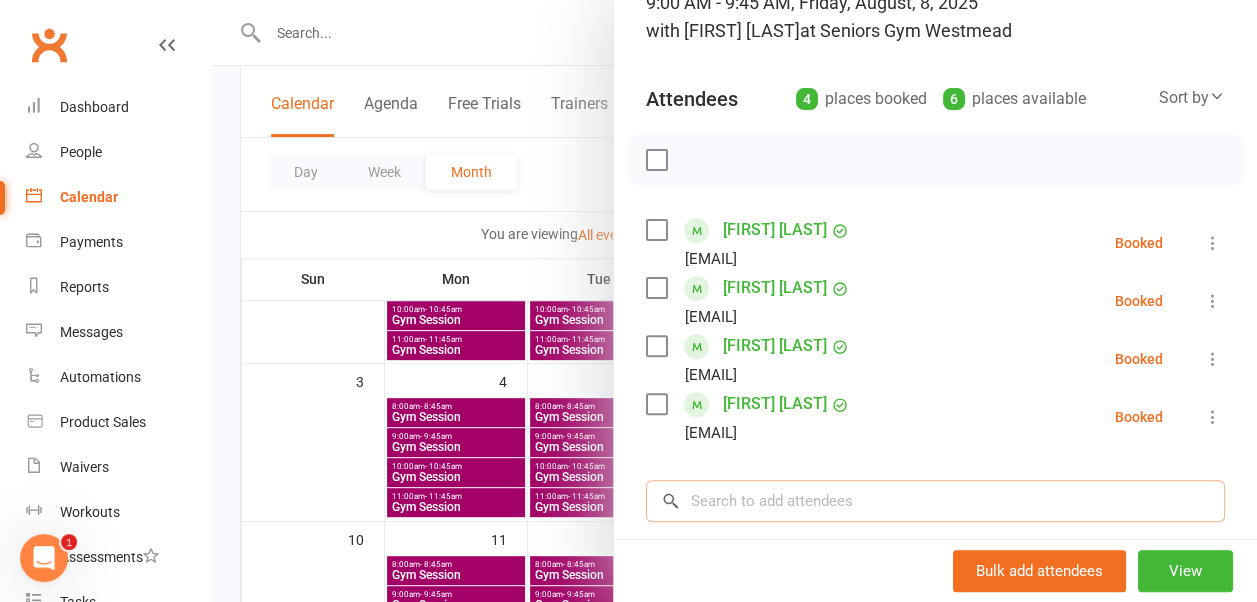 click at bounding box center (935, 501) 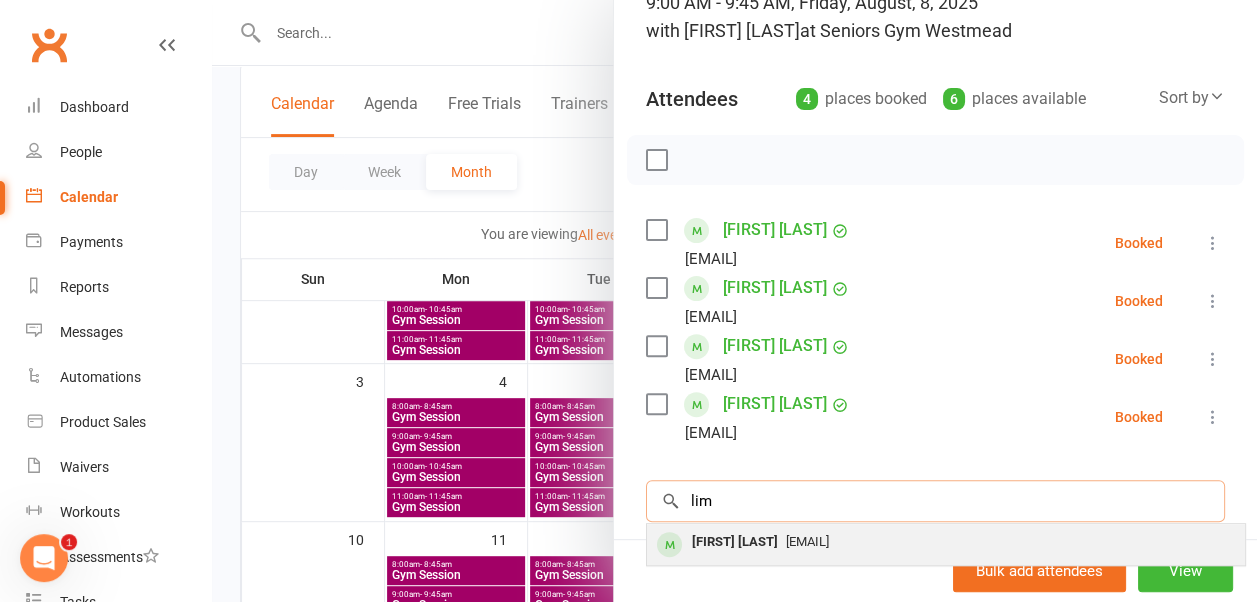 type on "lim" 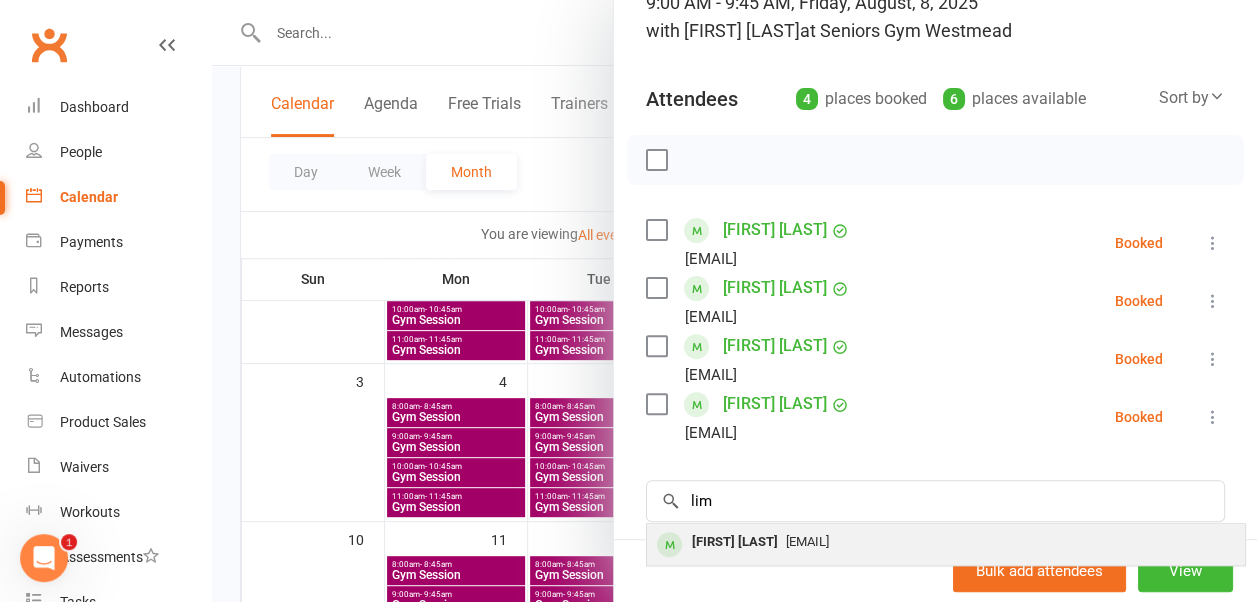 click on "[EMAIL]" at bounding box center [807, 541] 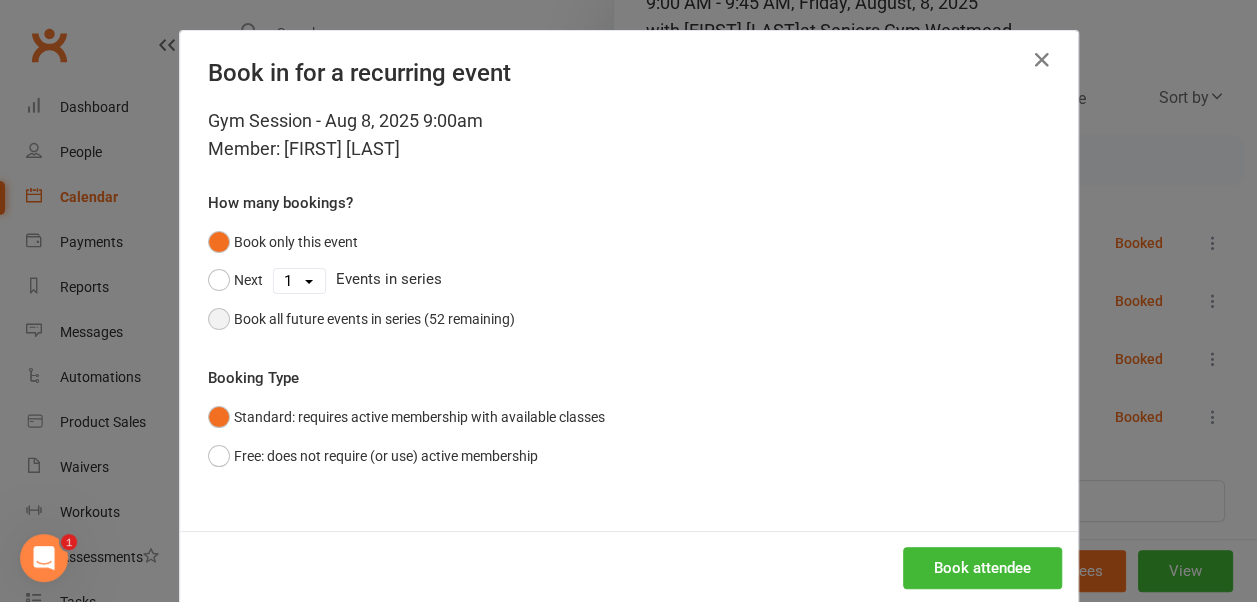 click on "Book all future events in series (52 remaining)" at bounding box center (361, 319) 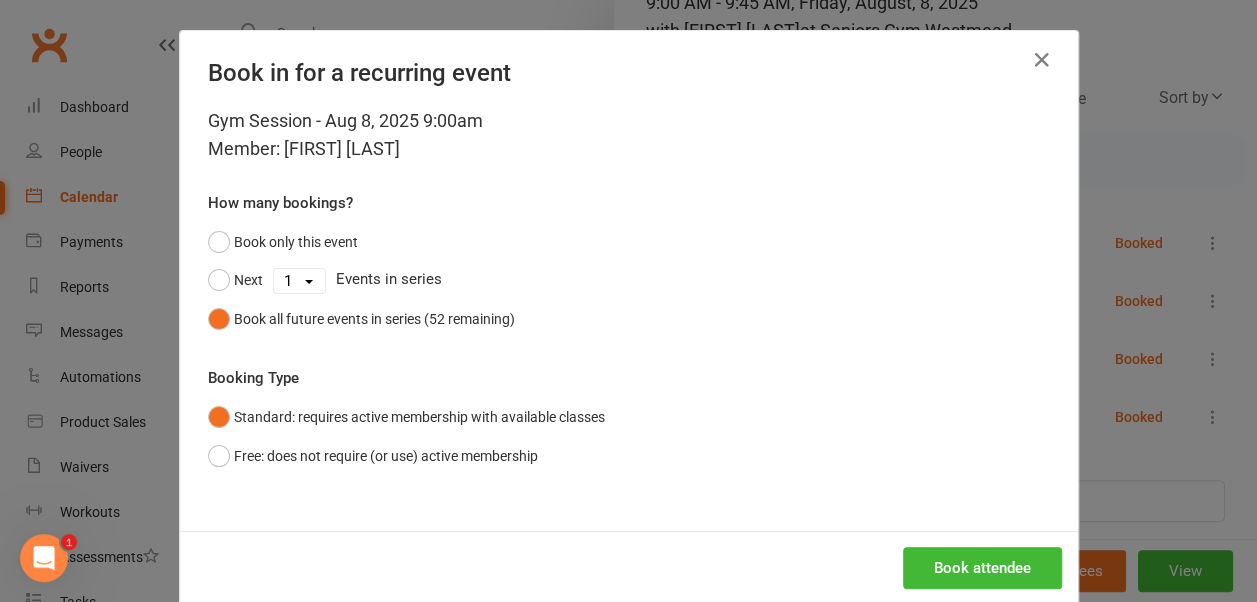 scroll, scrollTop: 32, scrollLeft: 0, axis: vertical 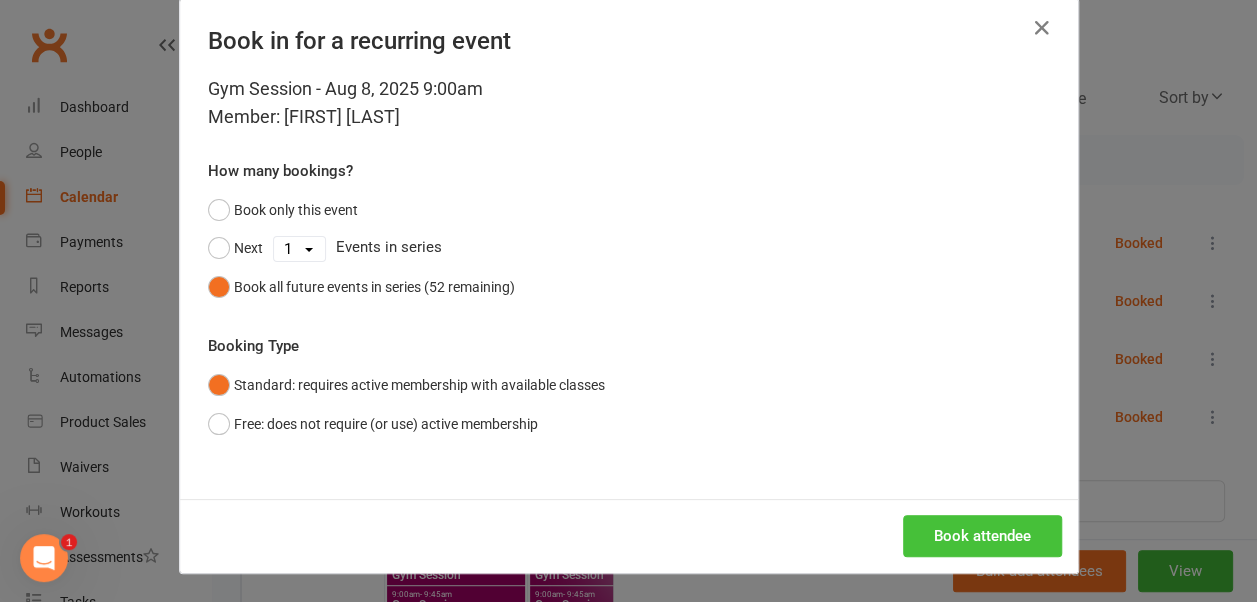 click on "Book attendee" at bounding box center (982, 536) 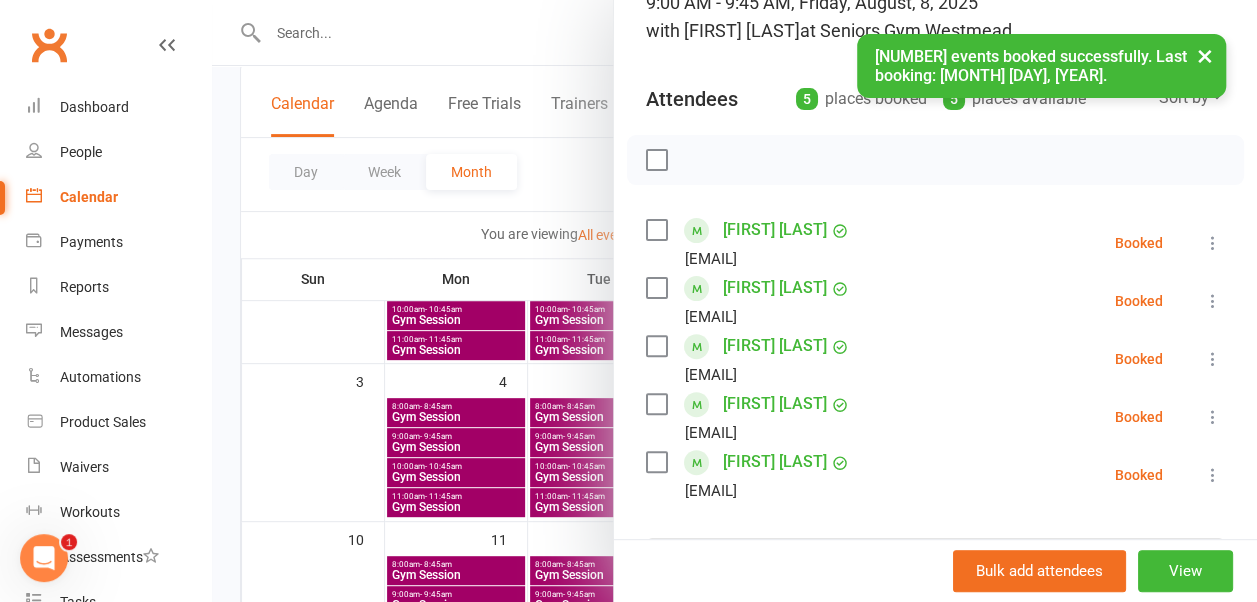 click on "×" at bounding box center [1205, 55] 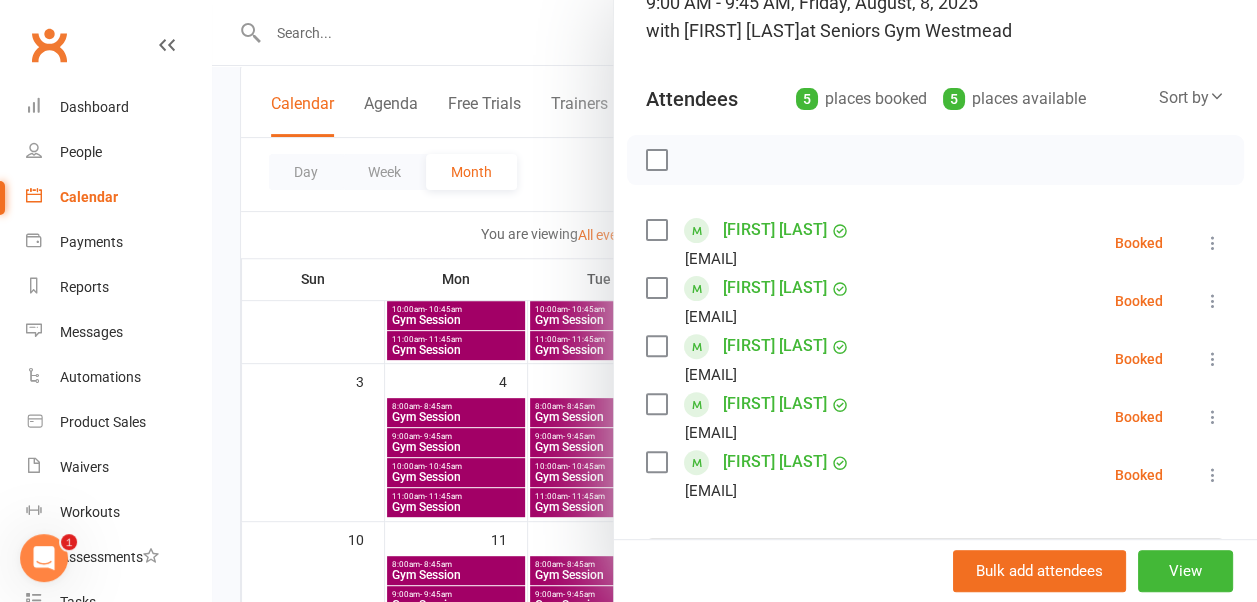 scroll, scrollTop: 0, scrollLeft: 0, axis: both 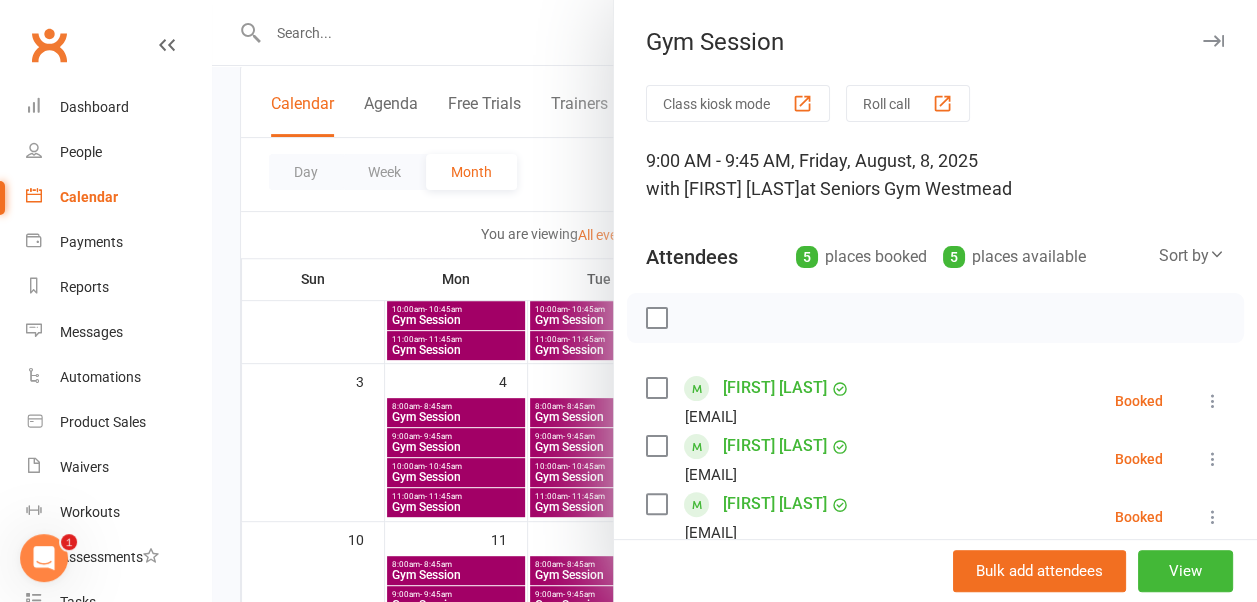 click at bounding box center (1213, 41) 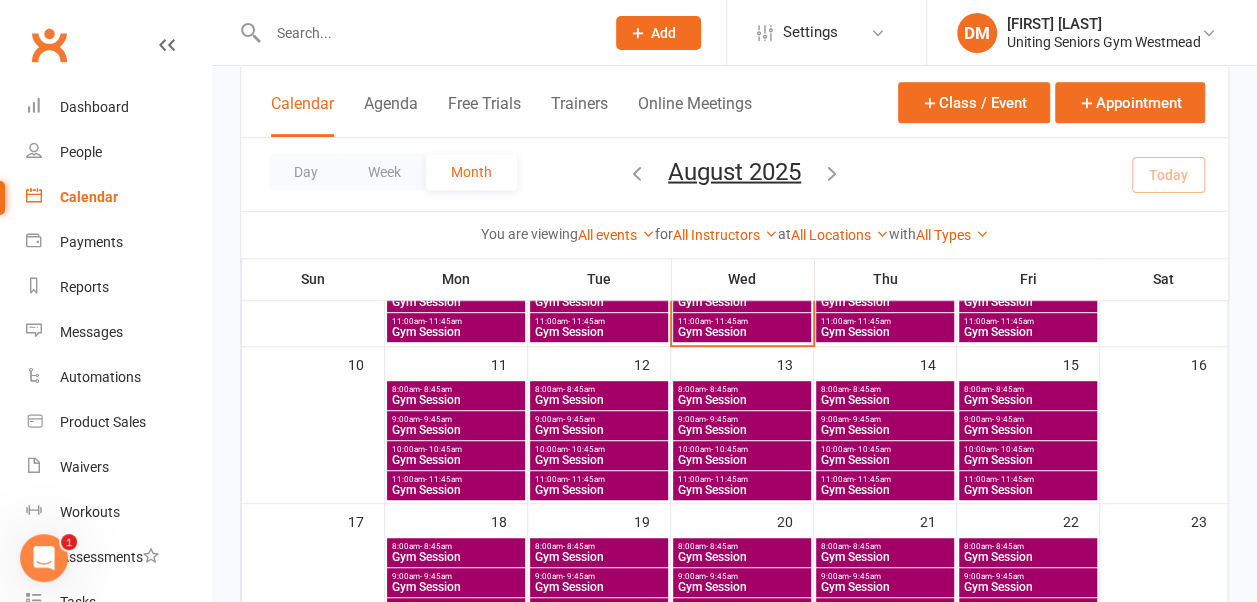 scroll, scrollTop: 395, scrollLeft: 0, axis: vertical 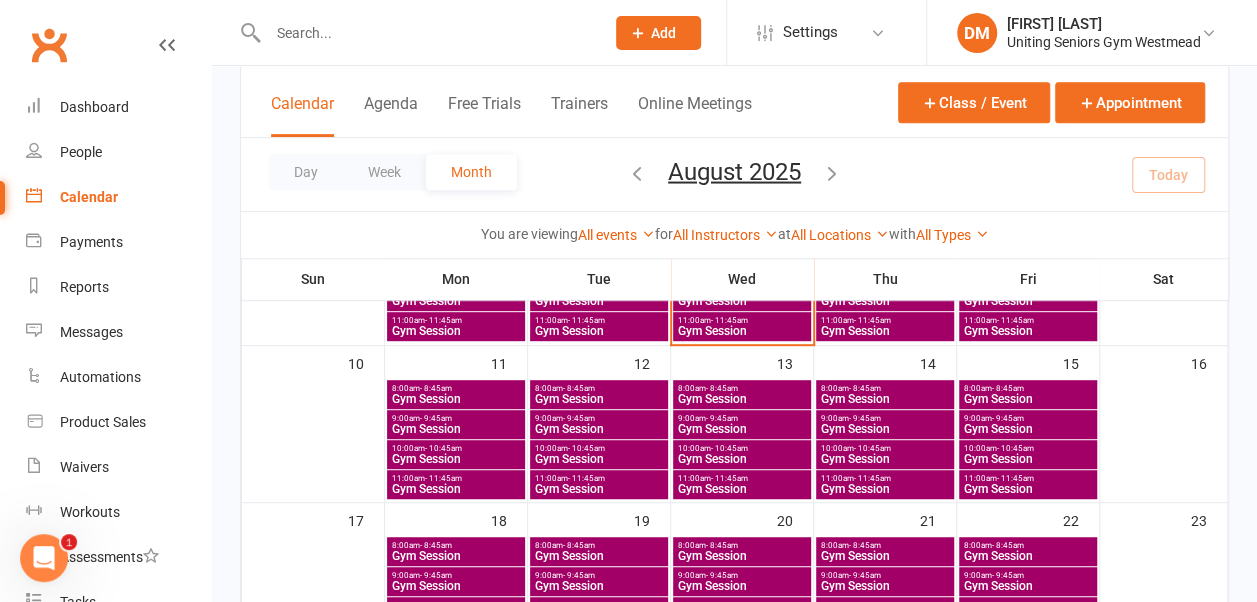 click on "9:00am  - 9:45am" at bounding box center (742, 418) 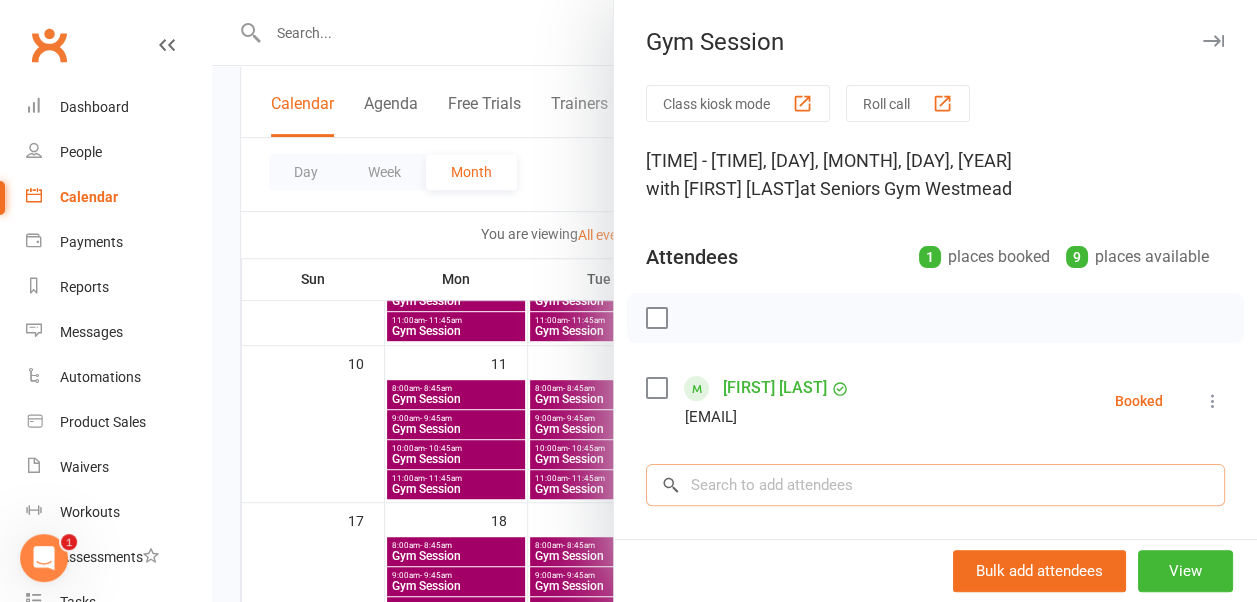 click at bounding box center [935, 485] 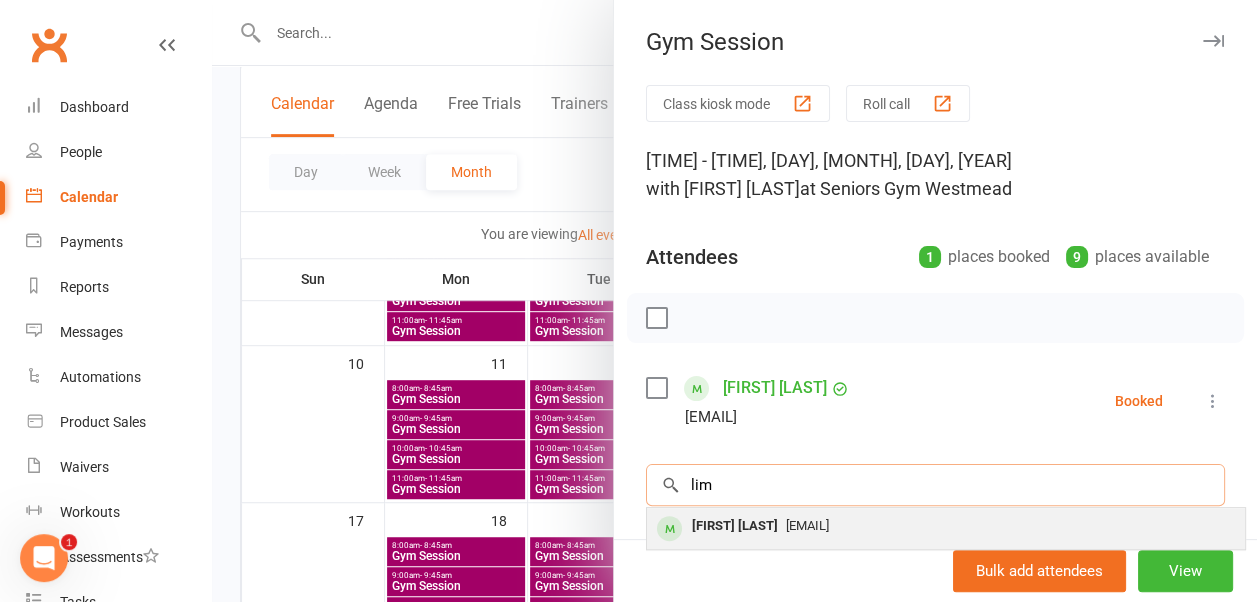 type on "lim" 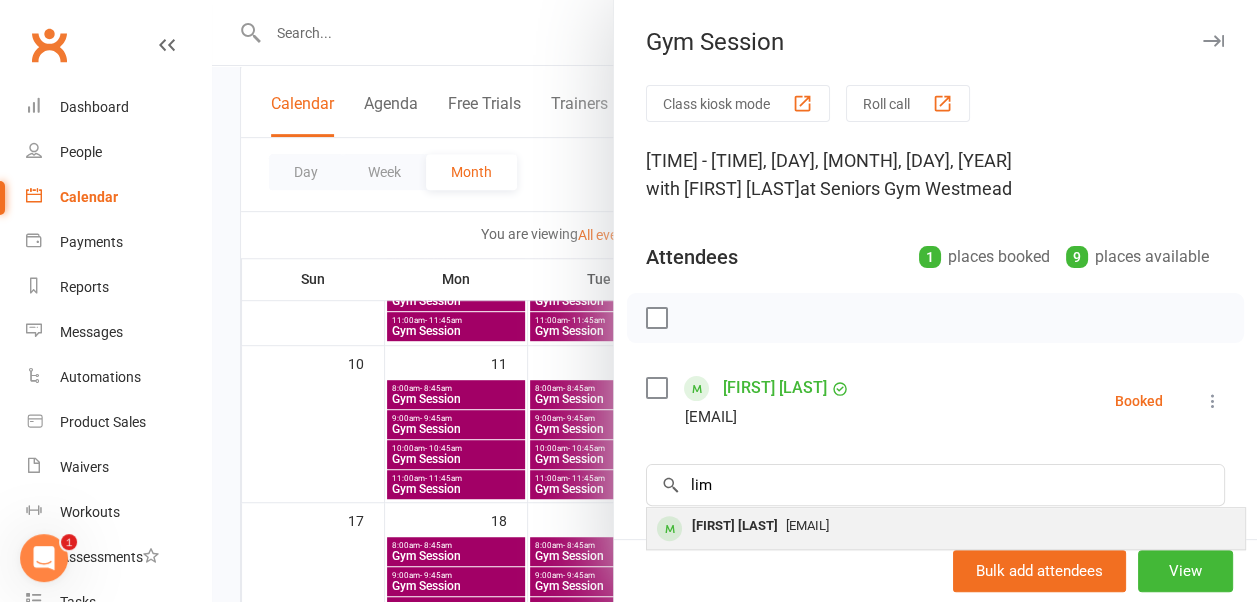 click on "[FIRST] [LAST]" at bounding box center (735, 526) 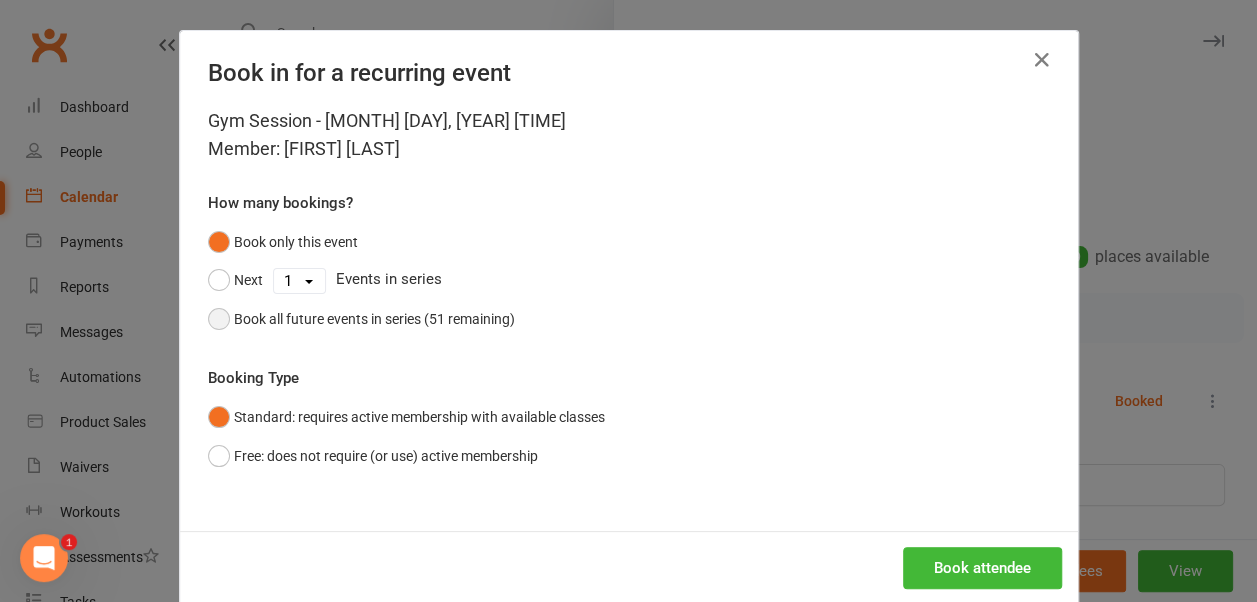 click on "Book all future events in series (51 remaining)" at bounding box center [361, 319] 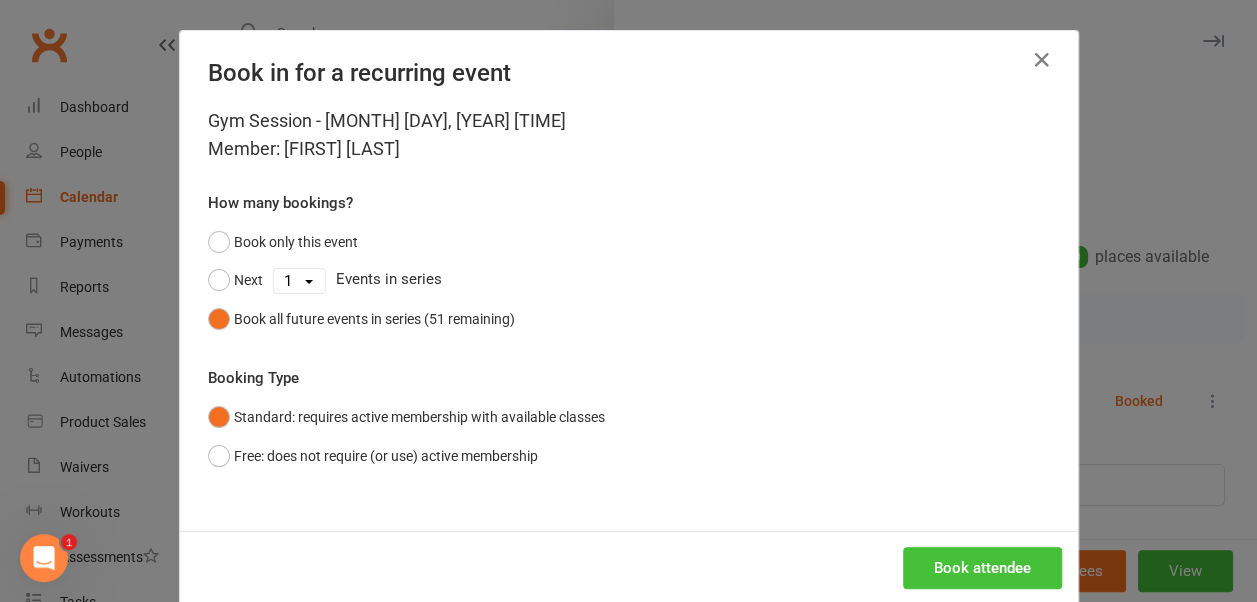 click on "Book attendee" at bounding box center [982, 568] 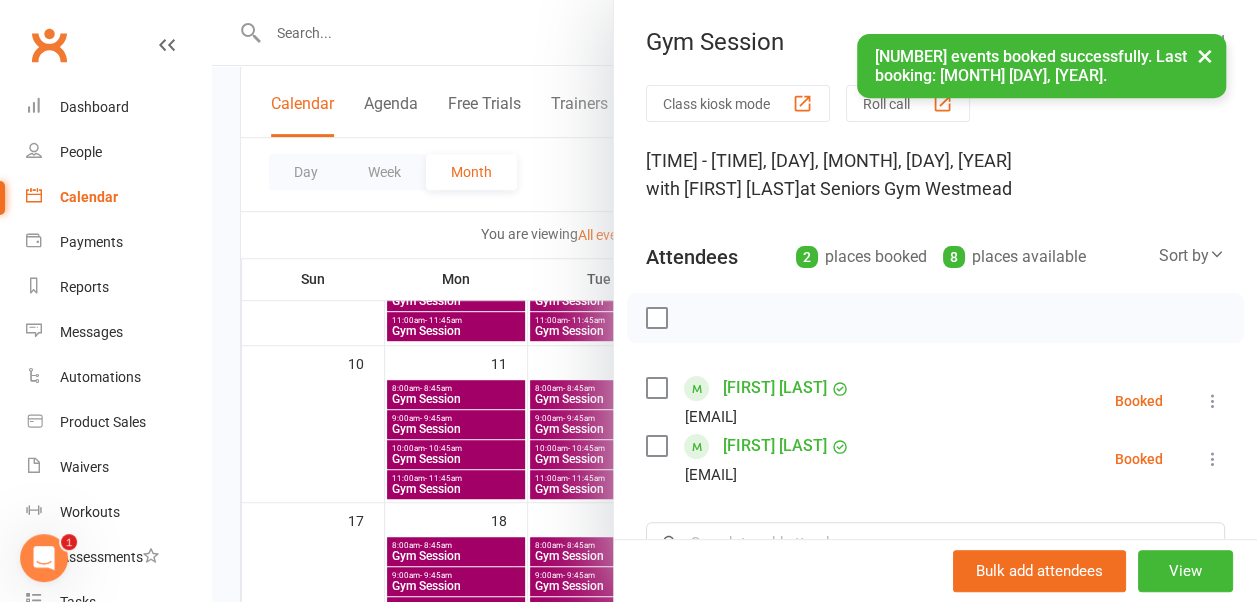 click on "×" at bounding box center [1205, 55] 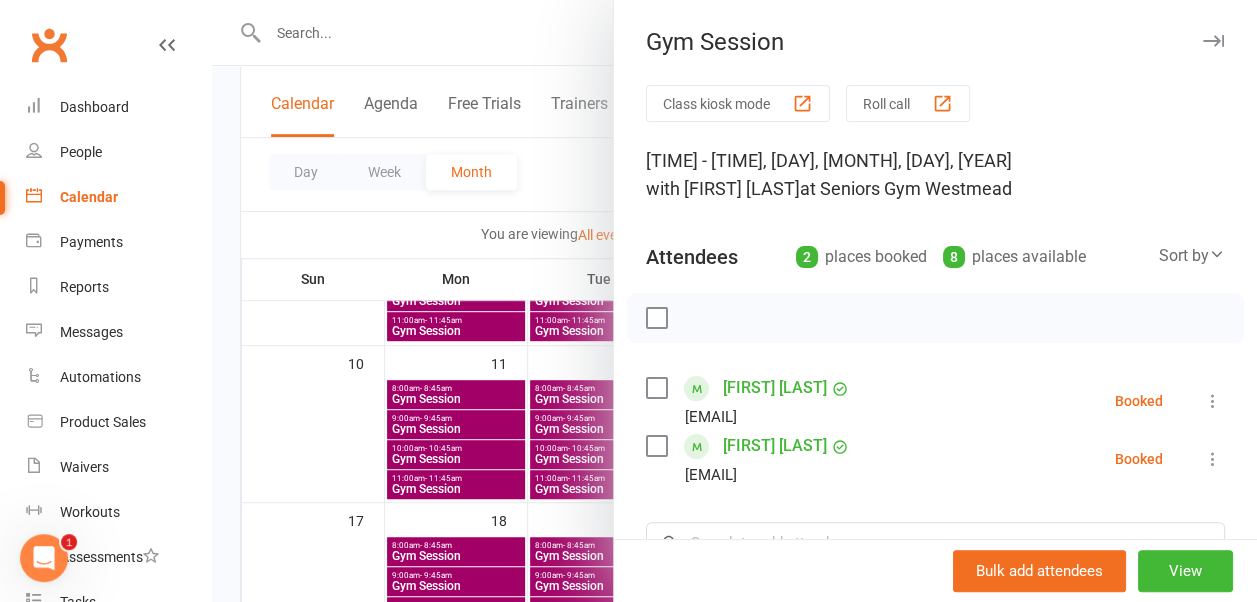 click at bounding box center (1213, 41) 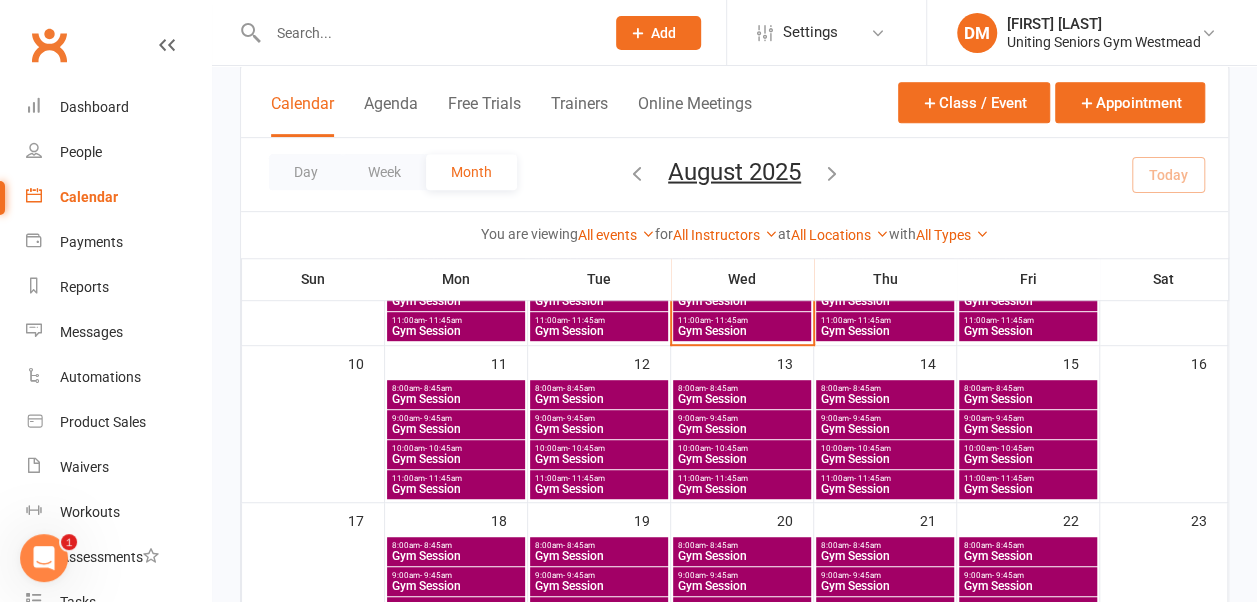 click on "9:00am  - 9:45am" at bounding box center [456, 418] 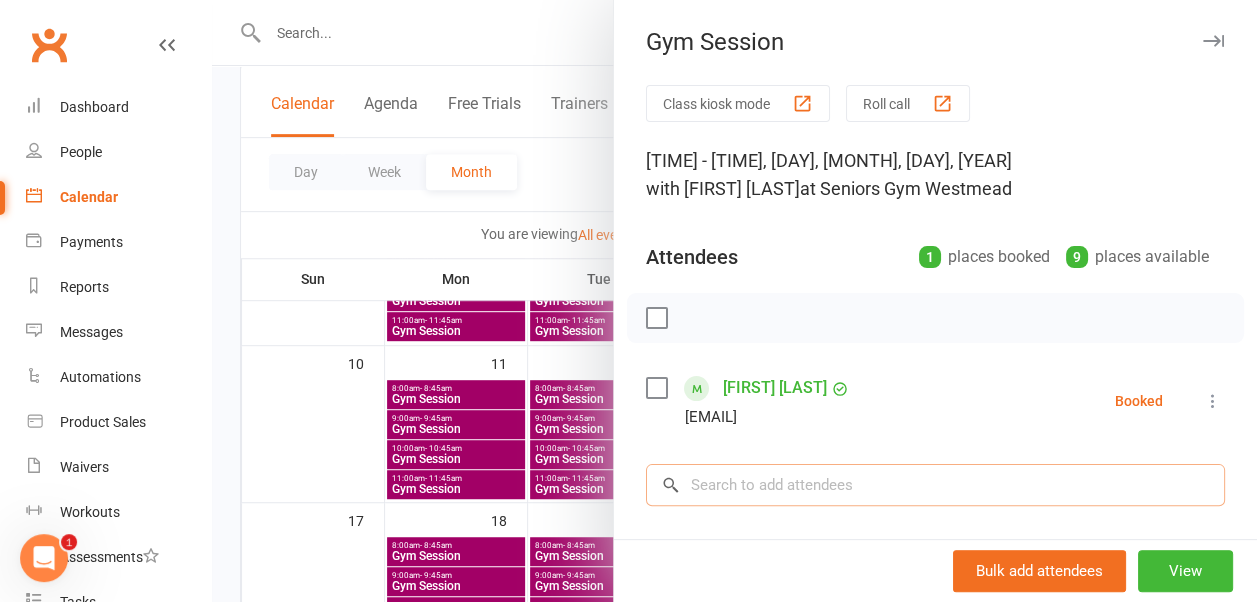 click at bounding box center [935, 485] 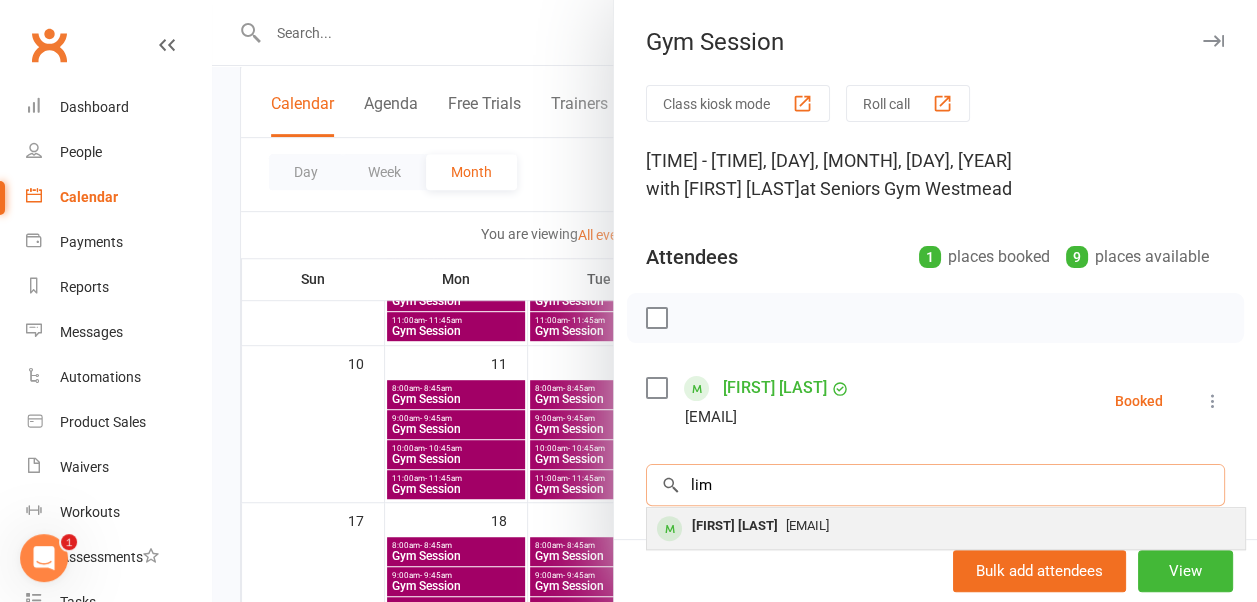 type on "lim" 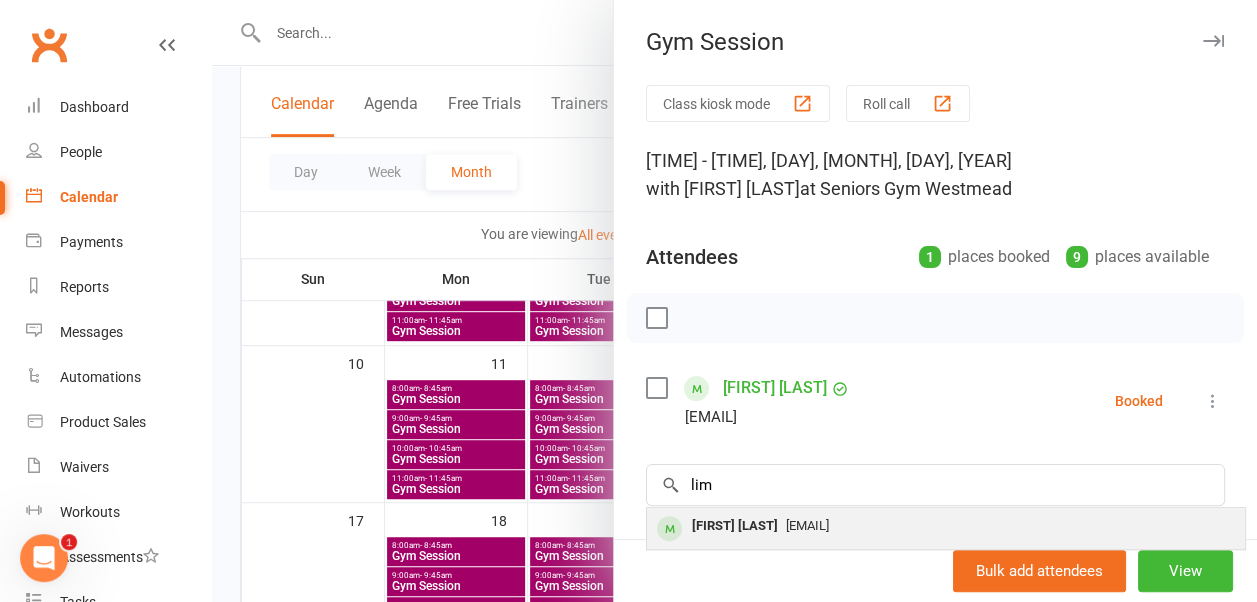 click on "[FIRST] [LAST]" at bounding box center (735, 526) 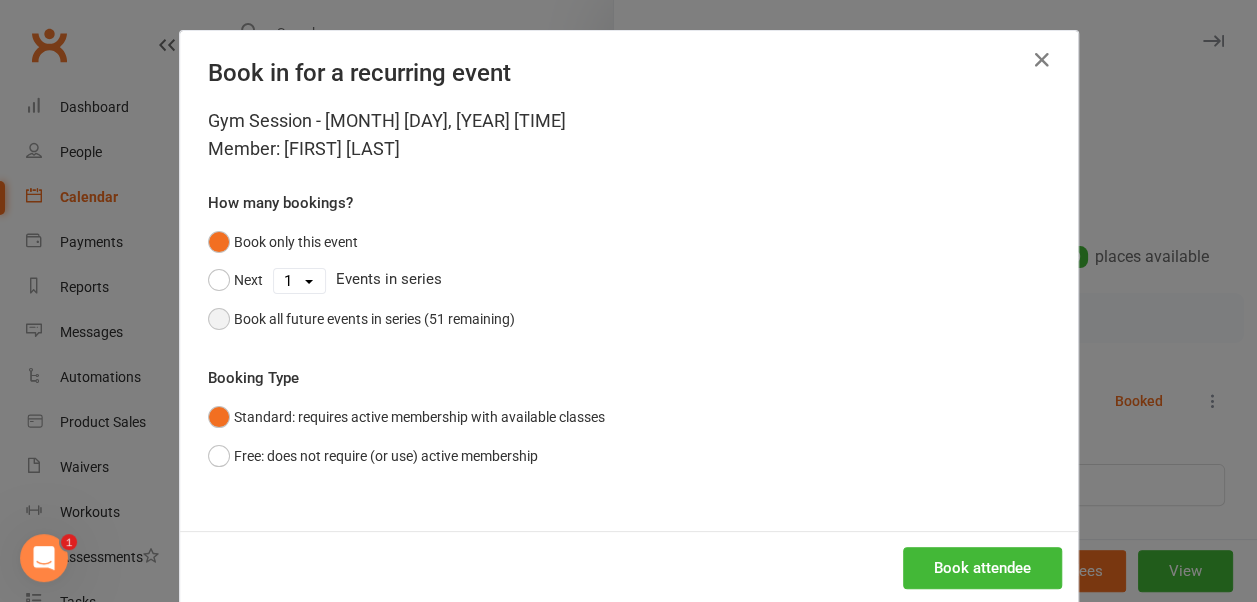 click on "Book all future events in series (51 remaining)" at bounding box center (361, 319) 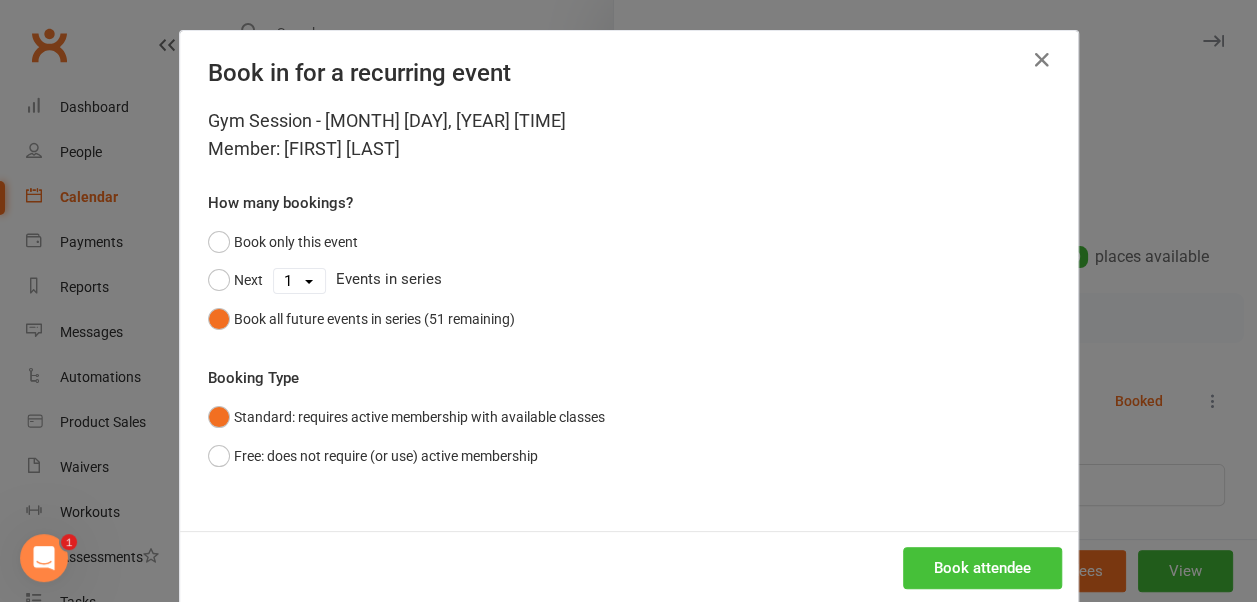 click on "Book attendee" at bounding box center [982, 568] 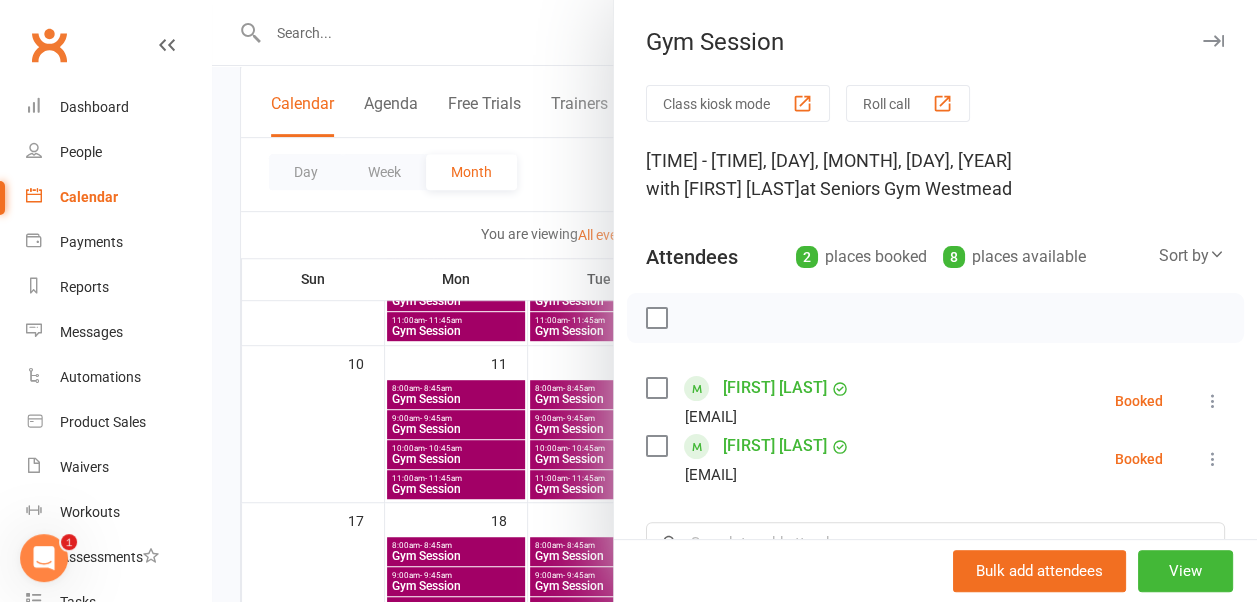 click at bounding box center [1213, 41] 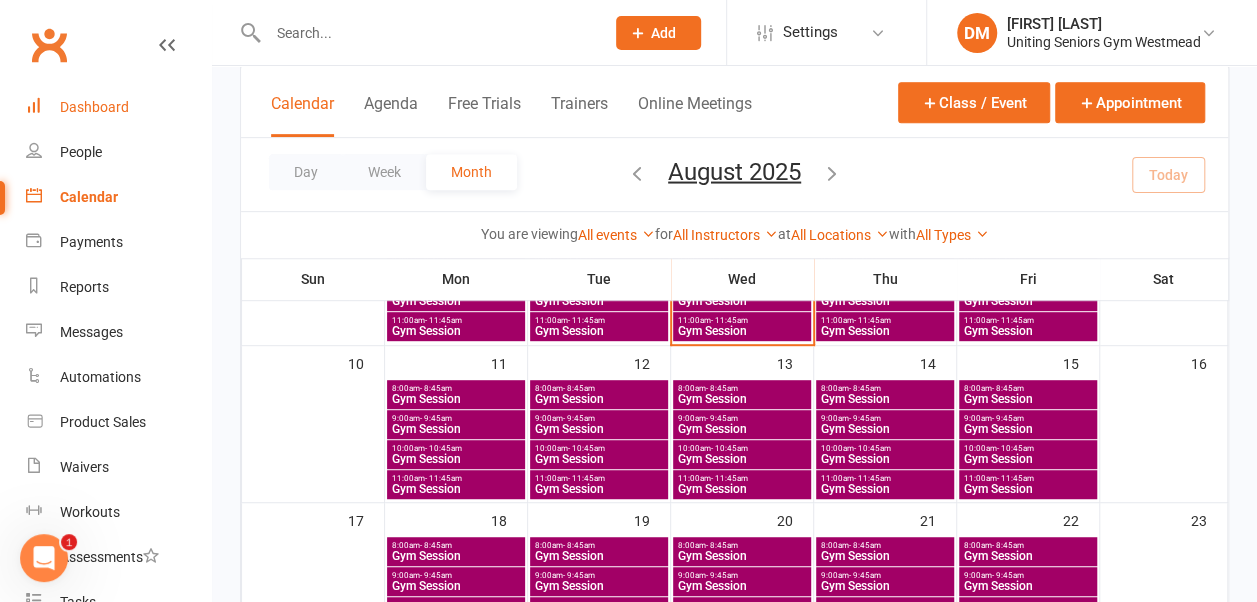click on "Dashboard" at bounding box center (94, 107) 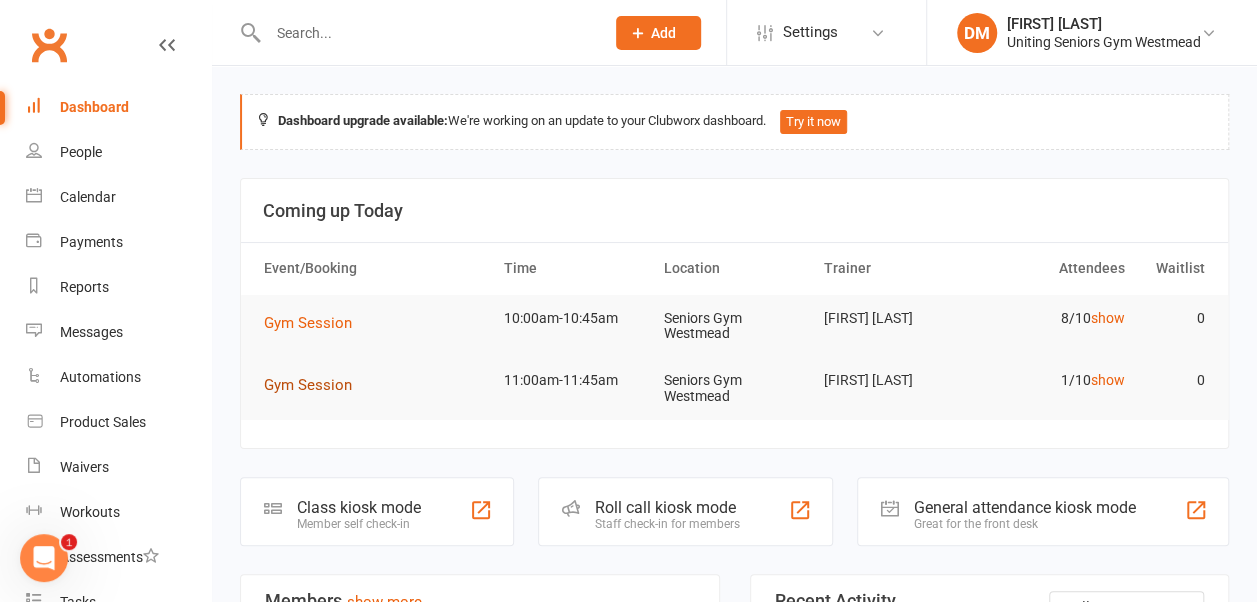 click on "Gym Session" at bounding box center [308, 385] 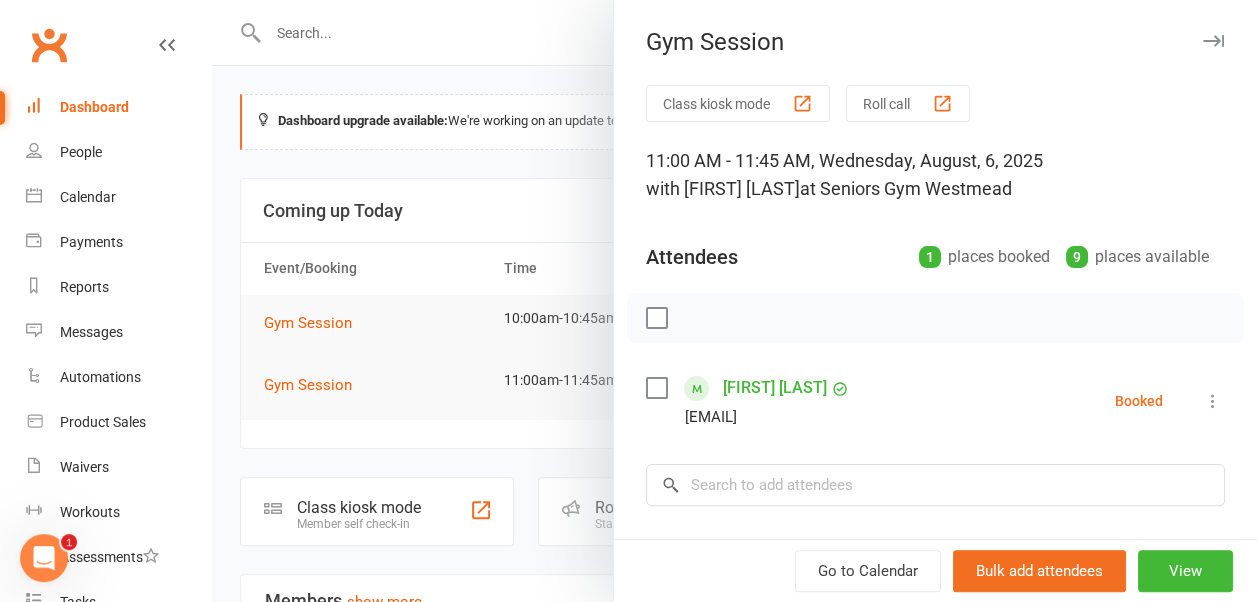 click at bounding box center (1213, 41) 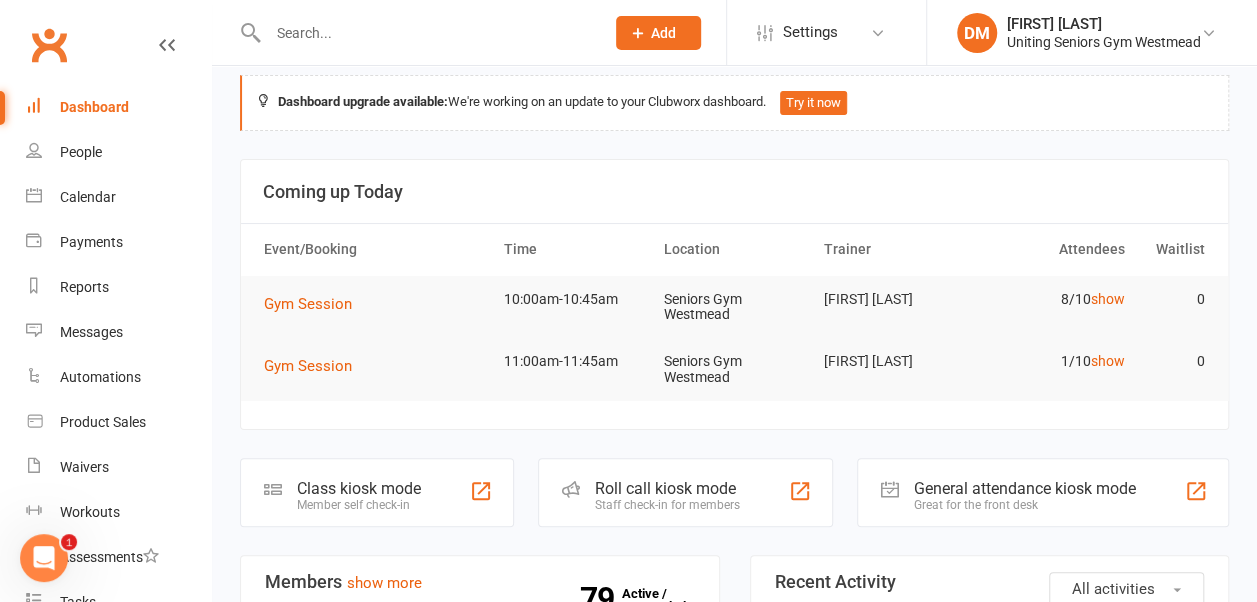 scroll, scrollTop: 0, scrollLeft: 0, axis: both 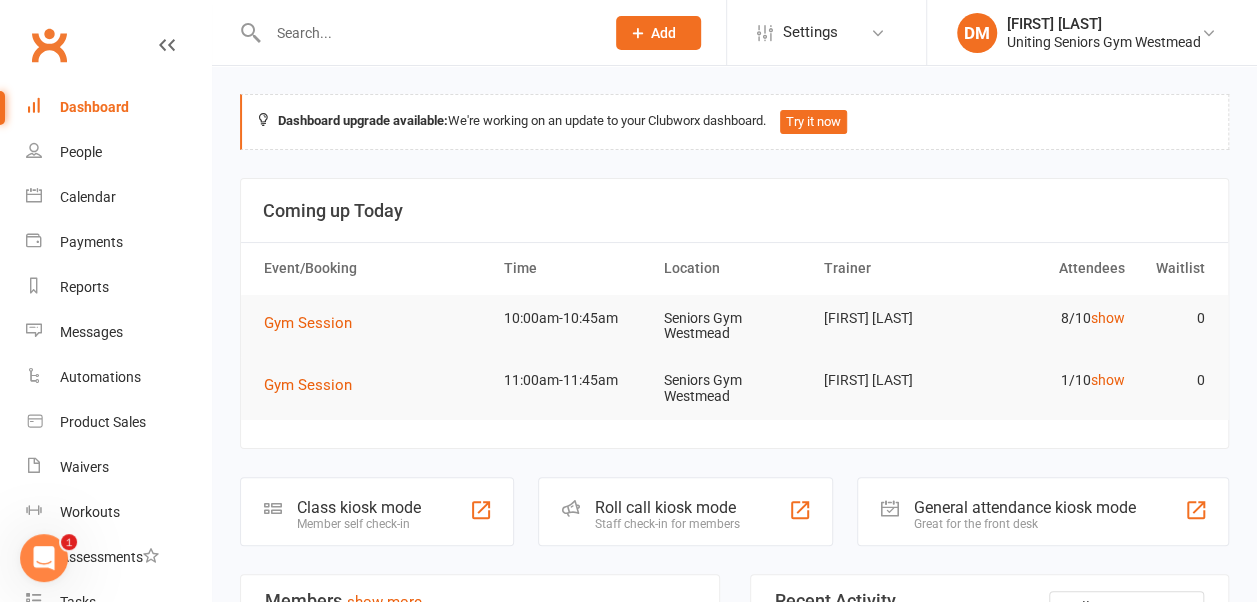 click at bounding box center [426, 33] 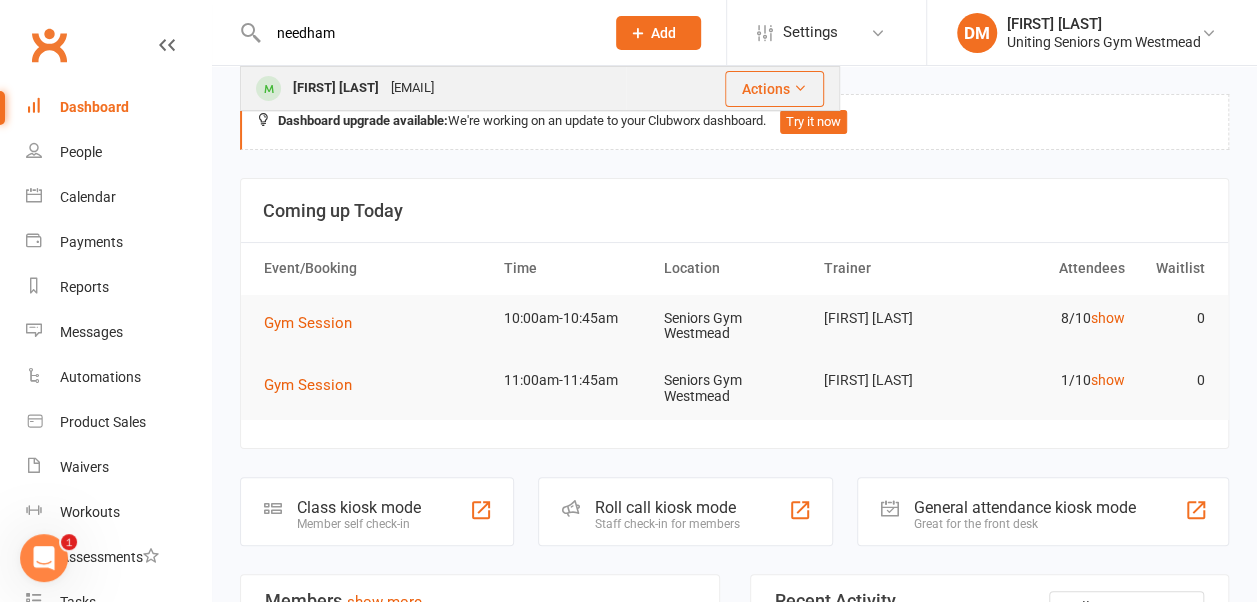 type on "needham" 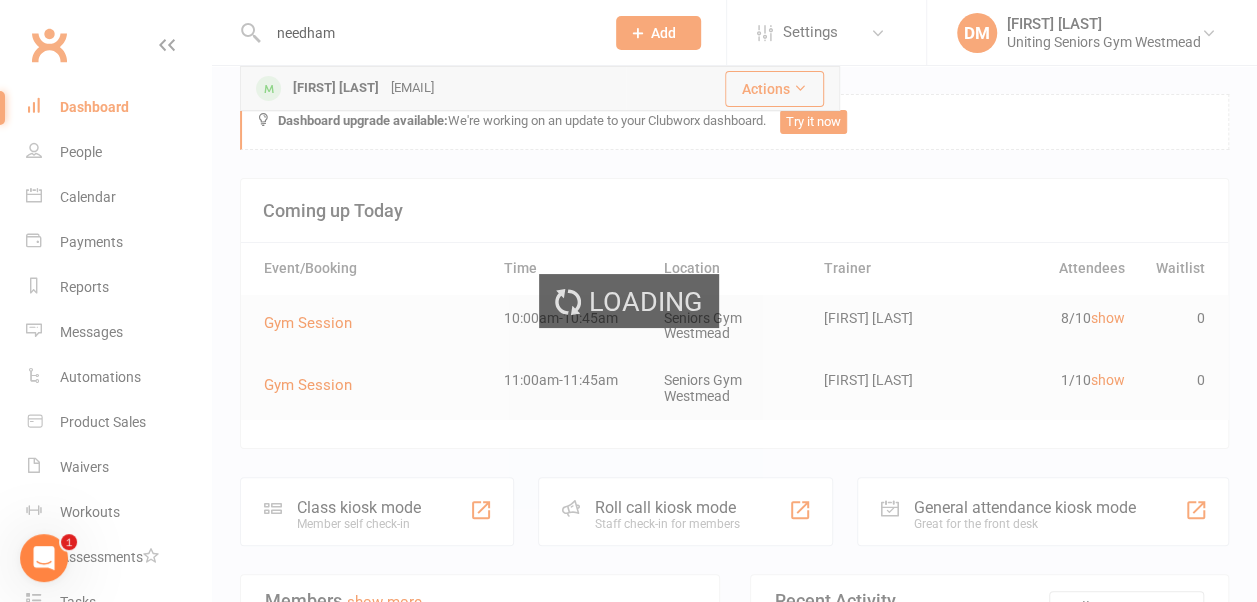 type 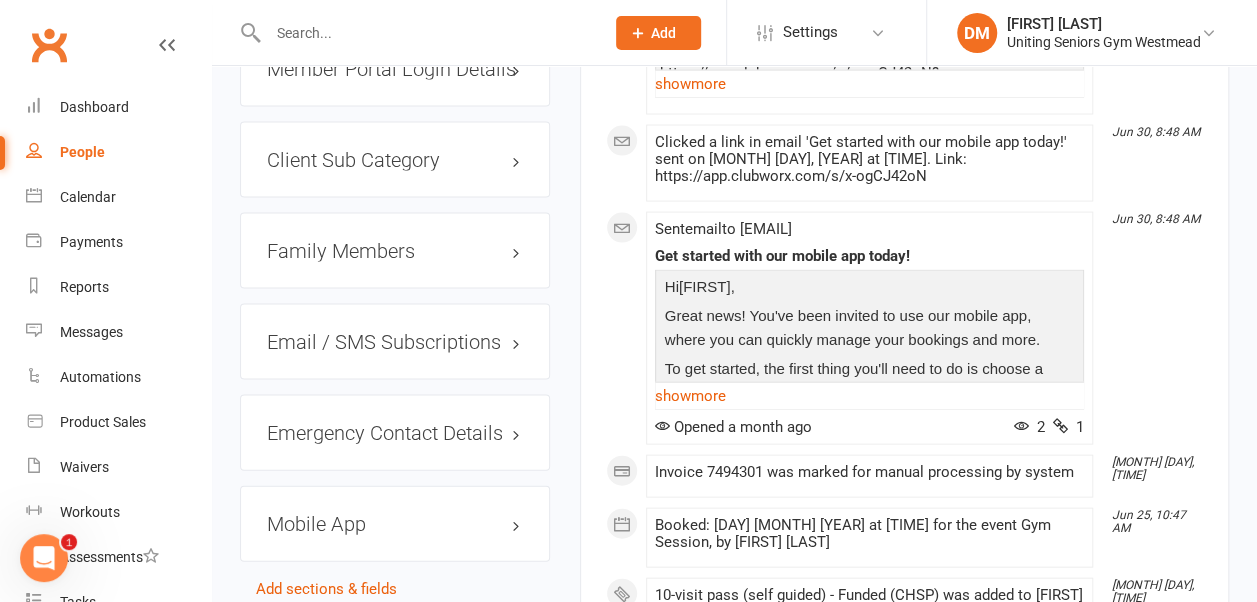 scroll, scrollTop: 1962, scrollLeft: 0, axis: vertical 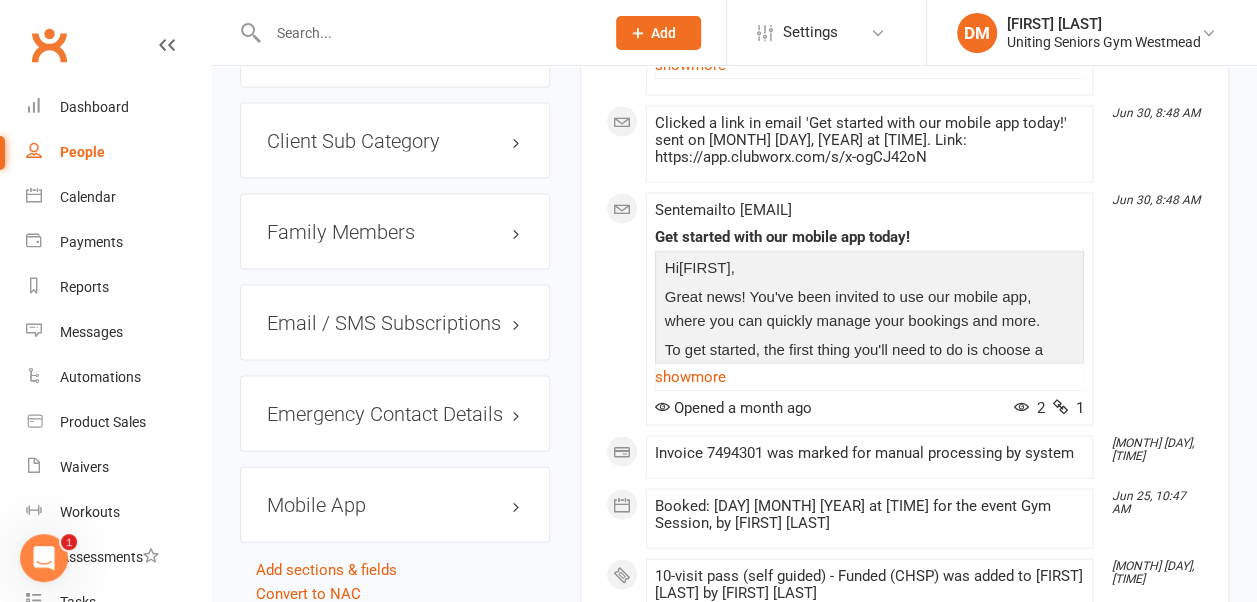 click on "Mobile App" at bounding box center [395, 505] 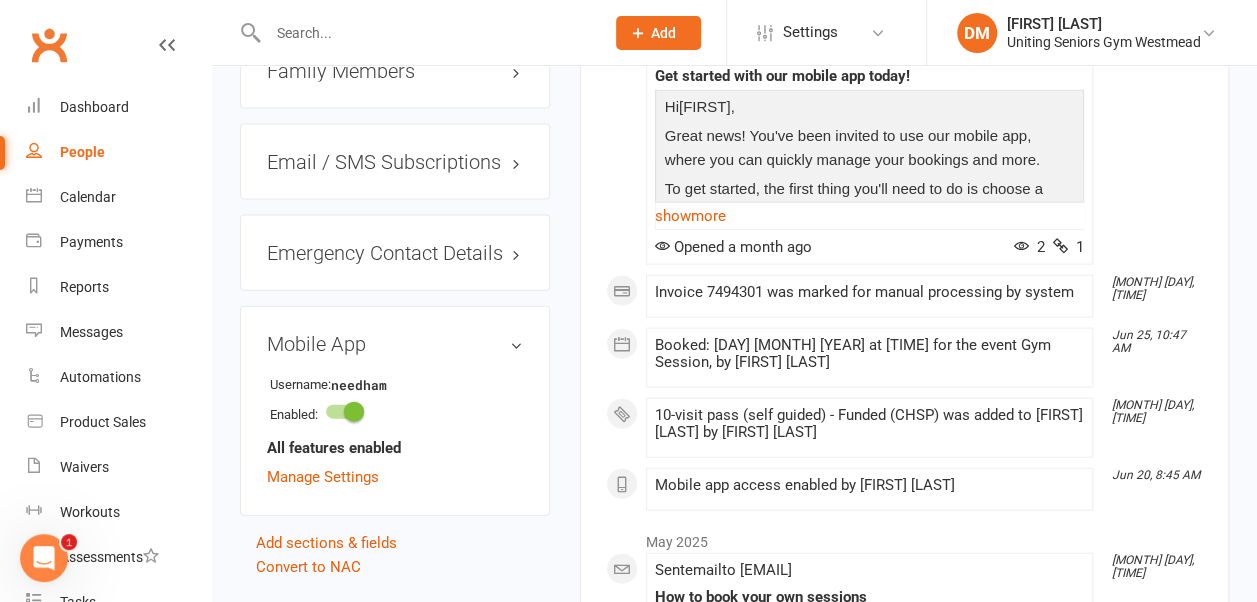scroll, scrollTop: 2126, scrollLeft: 0, axis: vertical 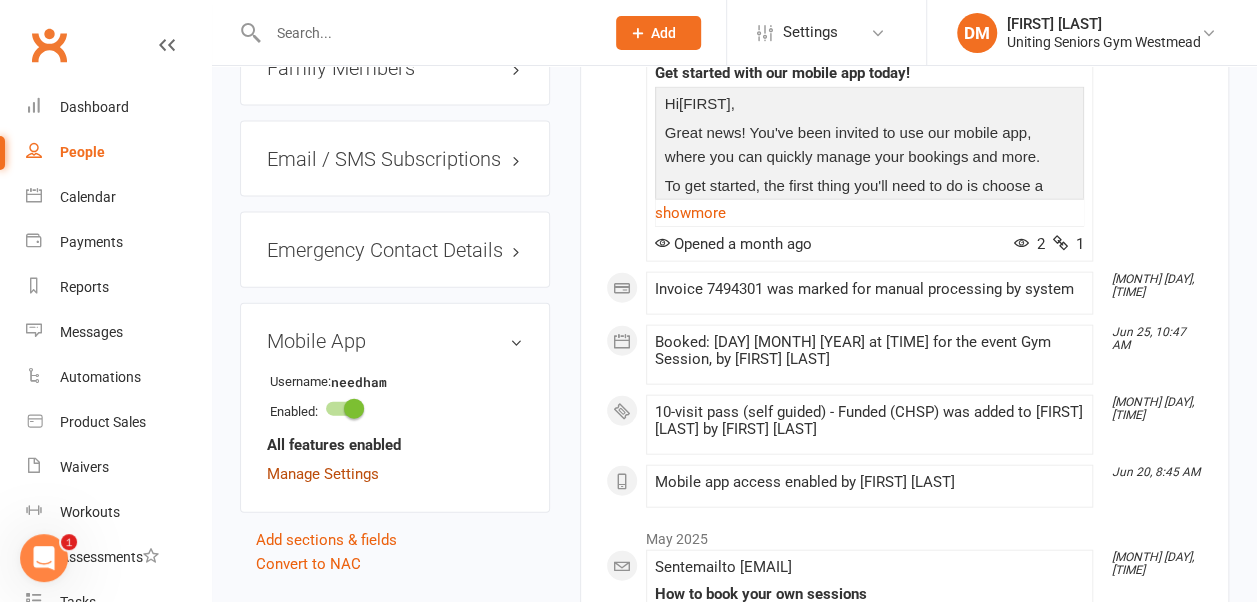 click on "Manage Settings" at bounding box center [323, 474] 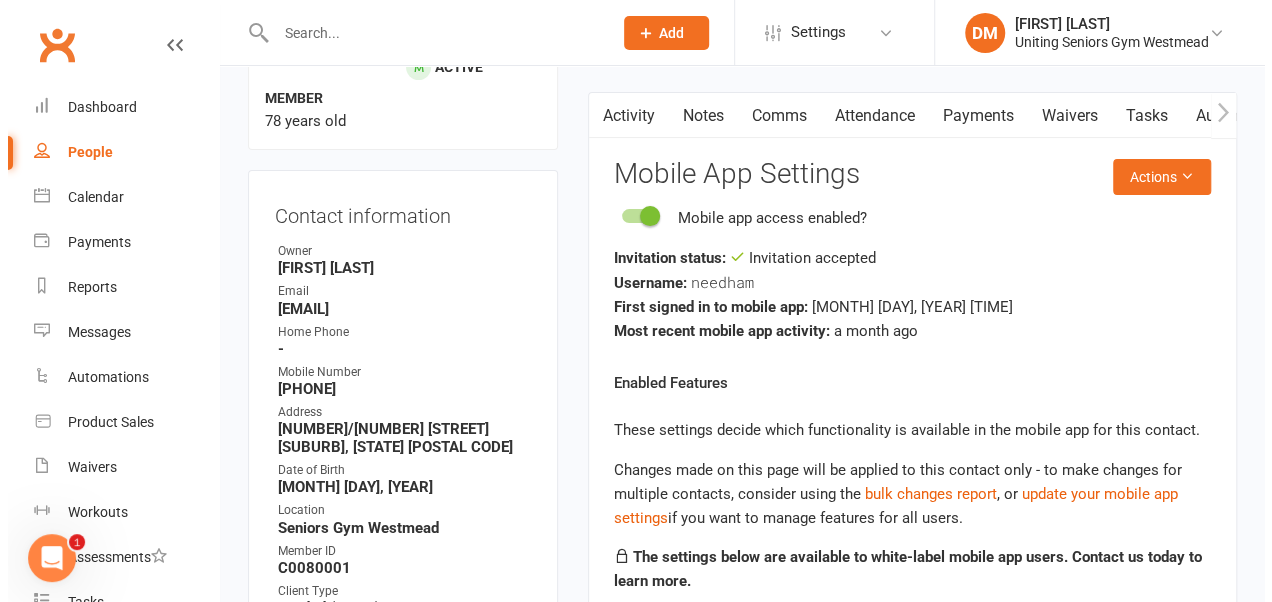 scroll, scrollTop: 170, scrollLeft: 0, axis: vertical 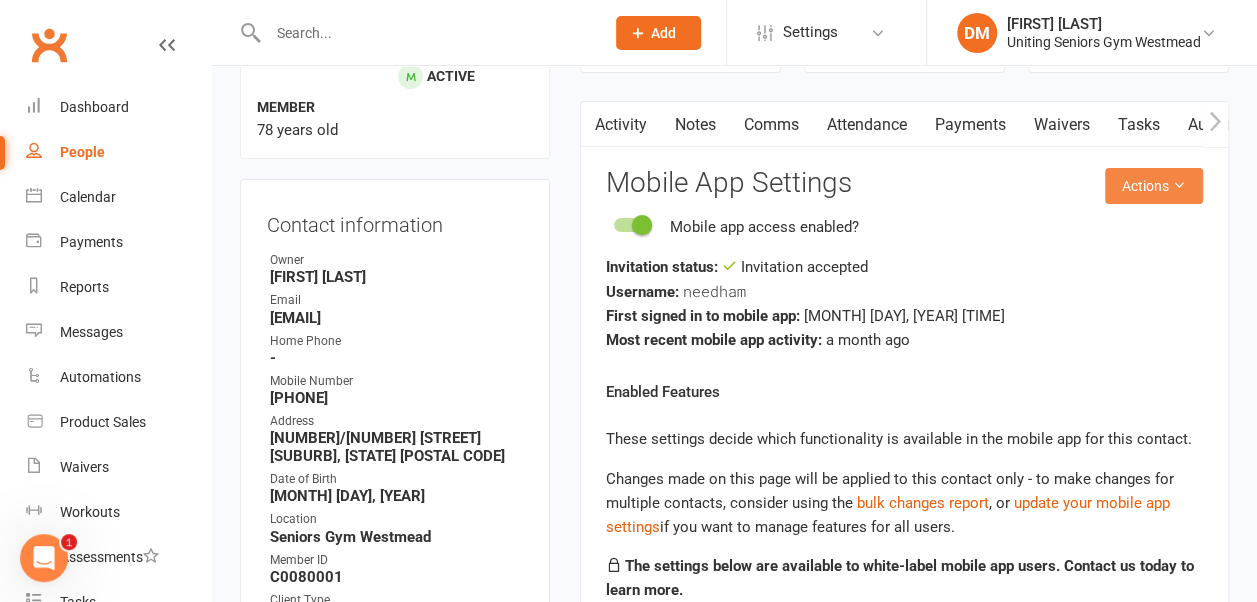 click on "Actions" at bounding box center (1154, 186) 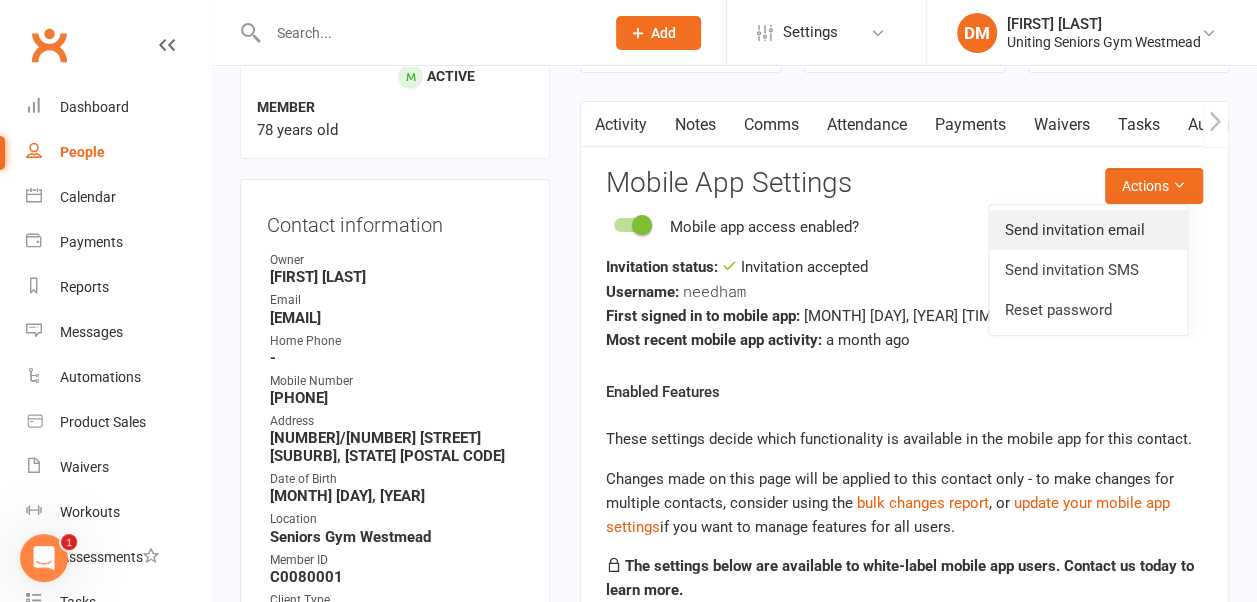 click on "Send invitation email" at bounding box center [1088, 230] 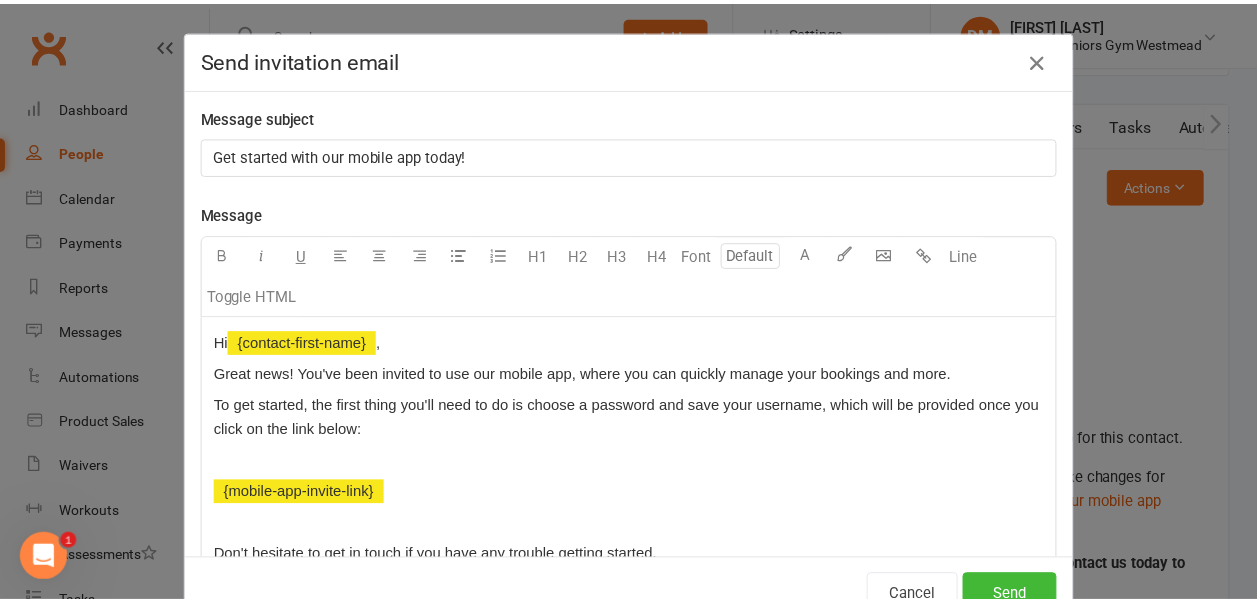 scroll, scrollTop: 130, scrollLeft: 0, axis: vertical 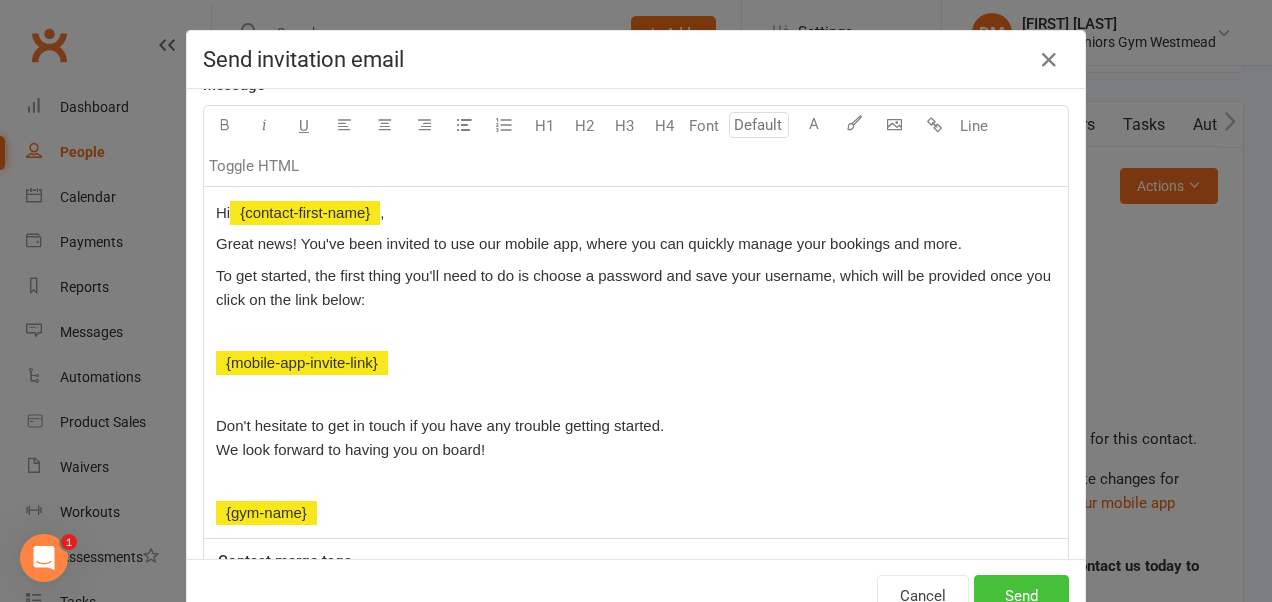 click on "Send" at bounding box center (1021, 596) 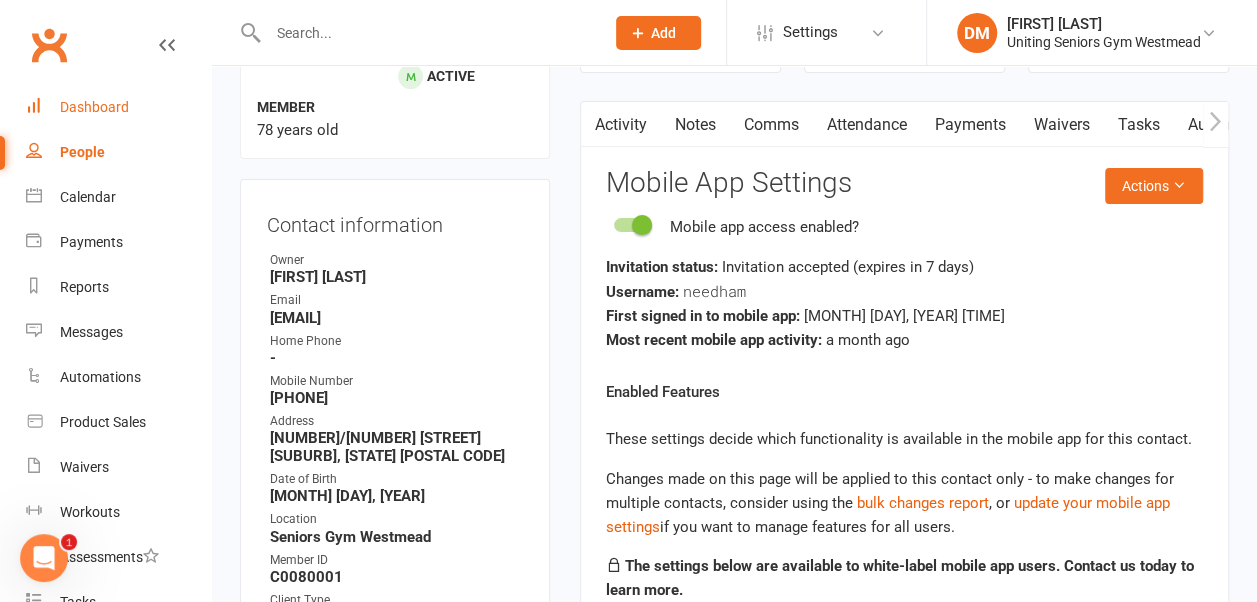 click on "Dashboard" at bounding box center (94, 107) 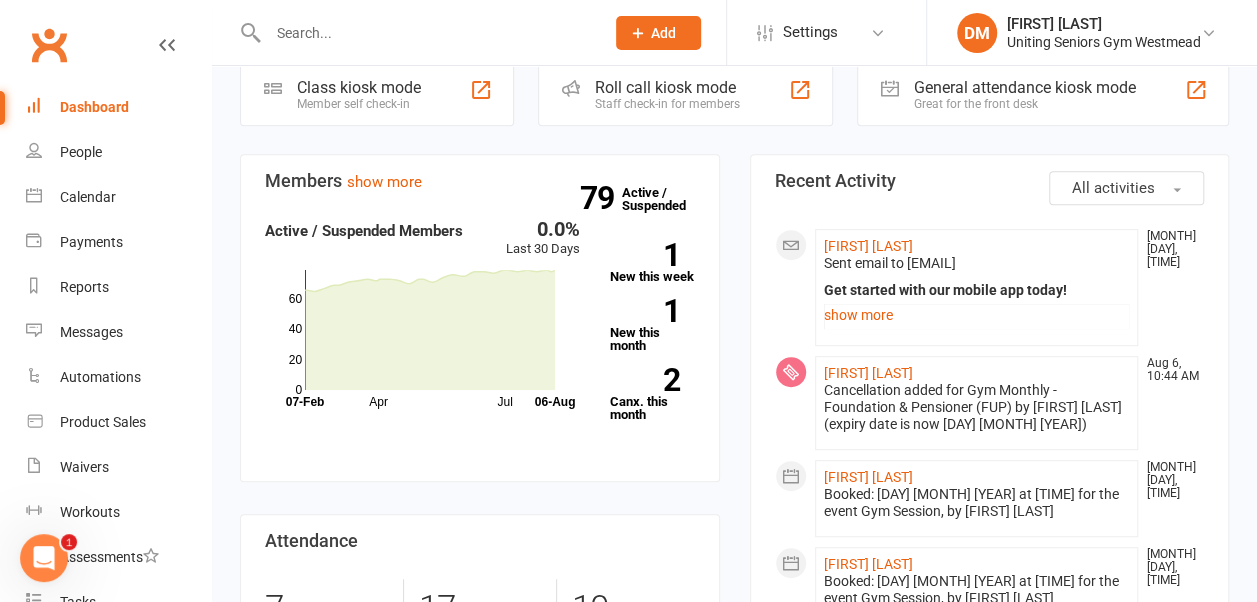 scroll, scrollTop: 358, scrollLeft: 0, axis: vertical 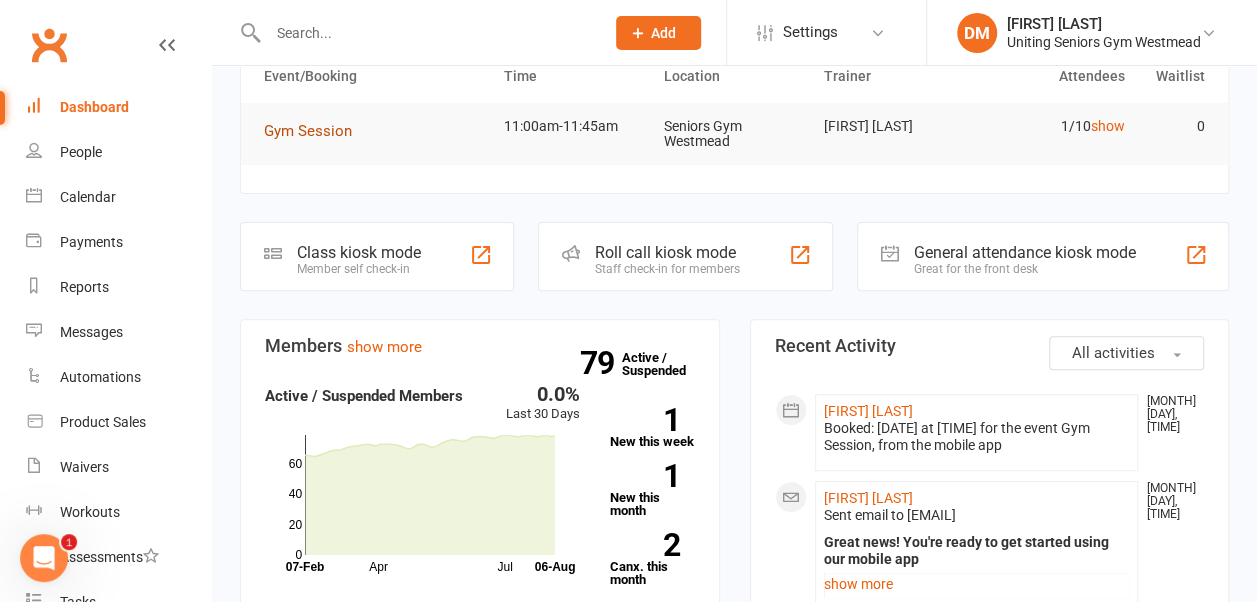 click on "Gym Session" at bounding box center (308, 131) 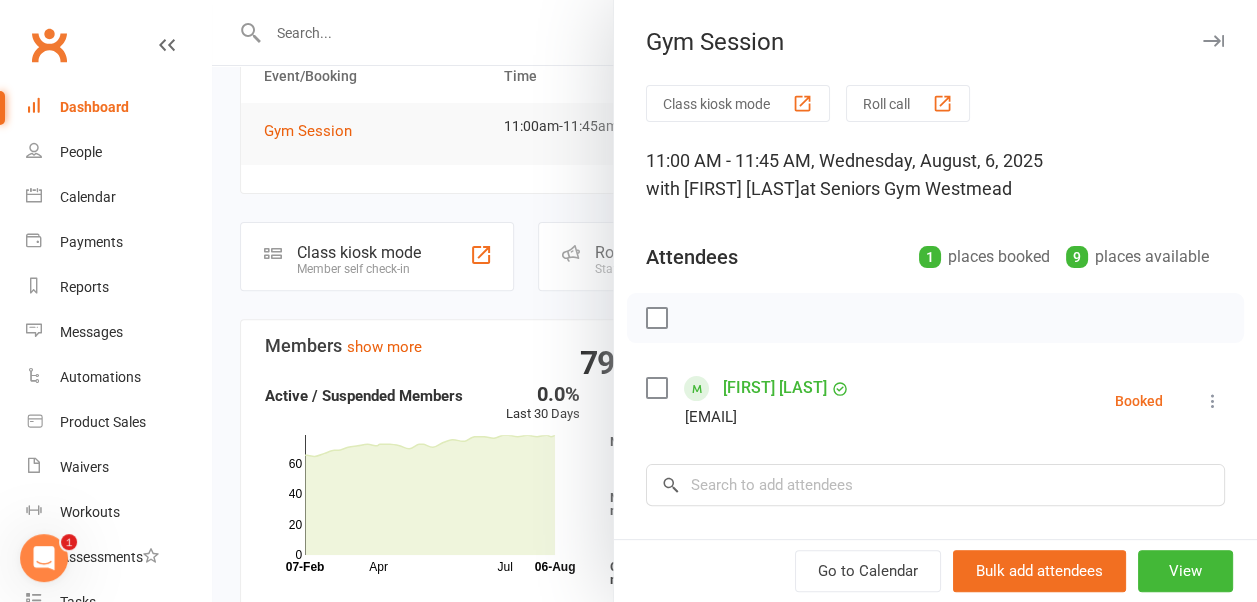 click at bounding box center [1213, 41] 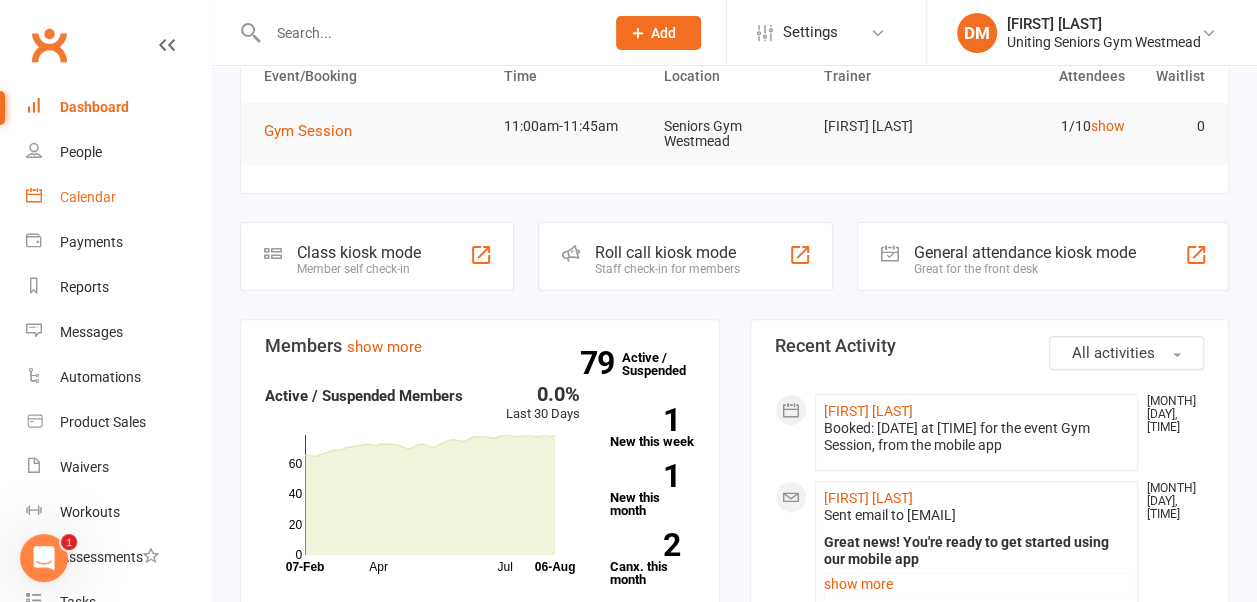 click on "Calendar" at bounding box center (88, 197) 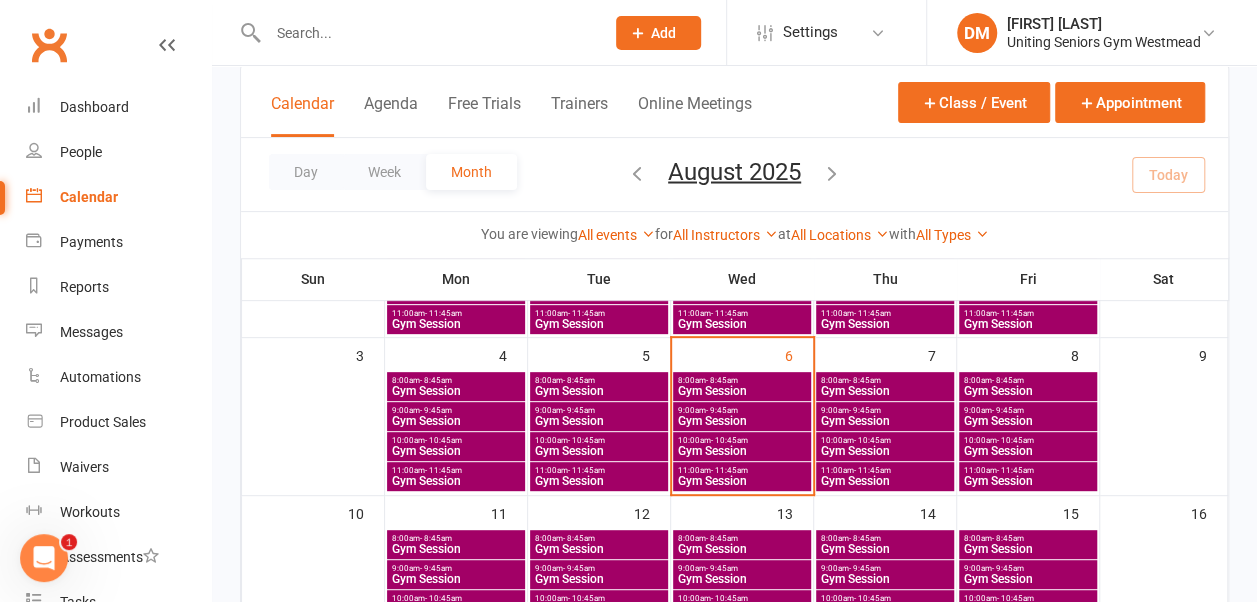 scroll, scrollTop: 246, scrollLeft: 0, axis: vertical 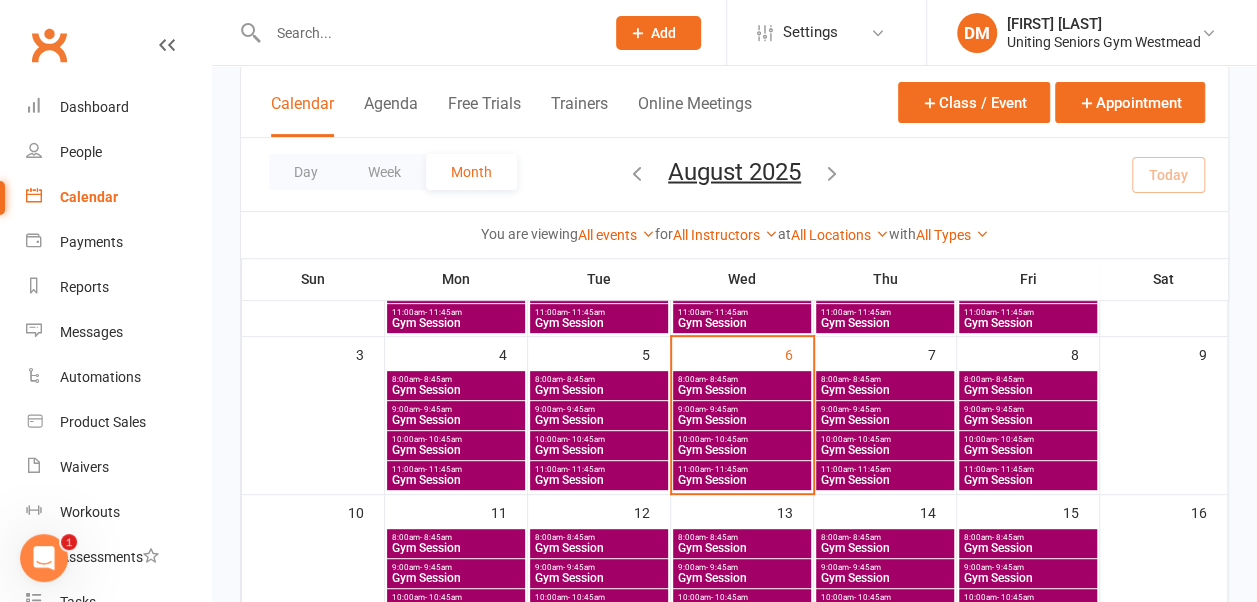 click on "- 10:45am" at bounding box center [1015, 439] 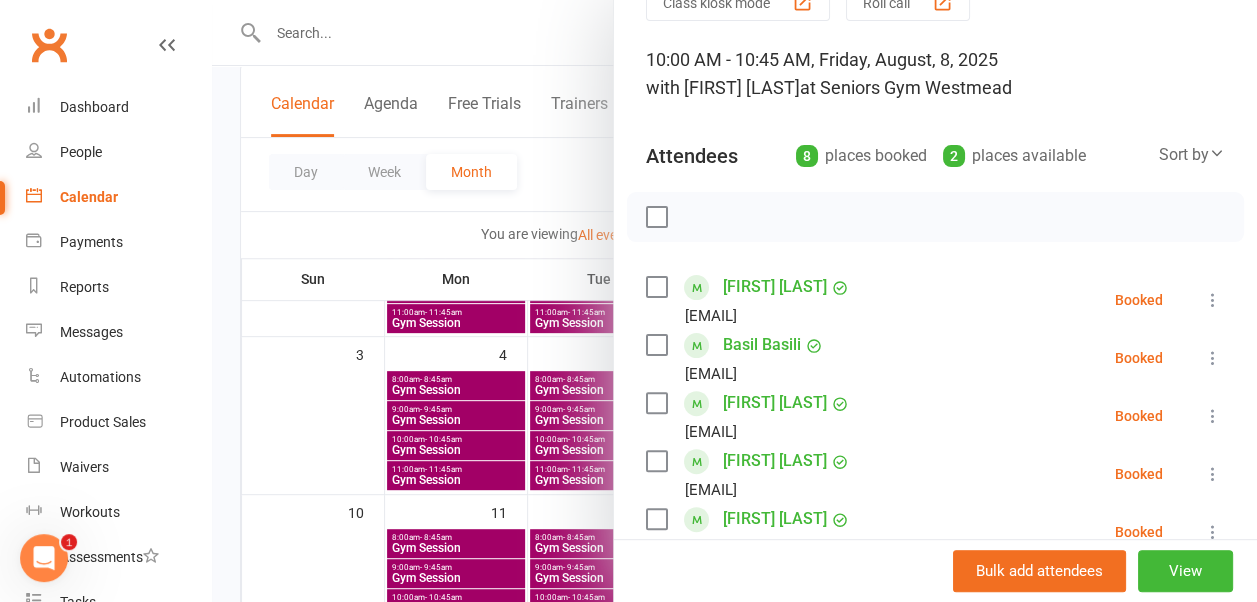 scroll, scrollTop: 0, scrollLeft: 0, axis: both 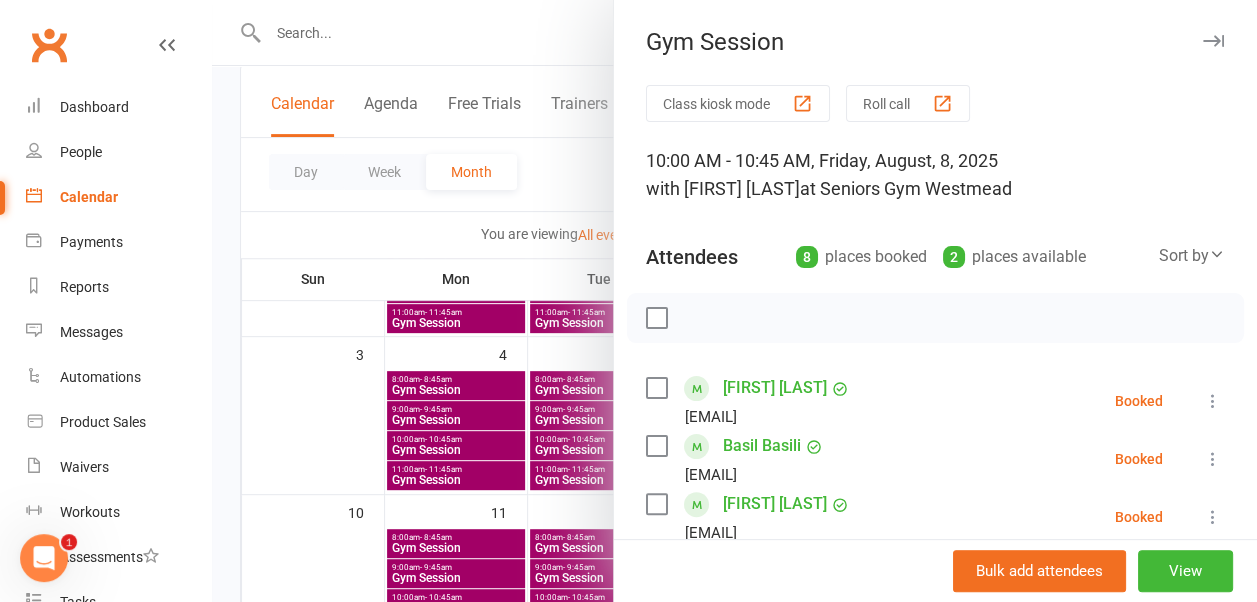 click at bounding box center [1213, 41] 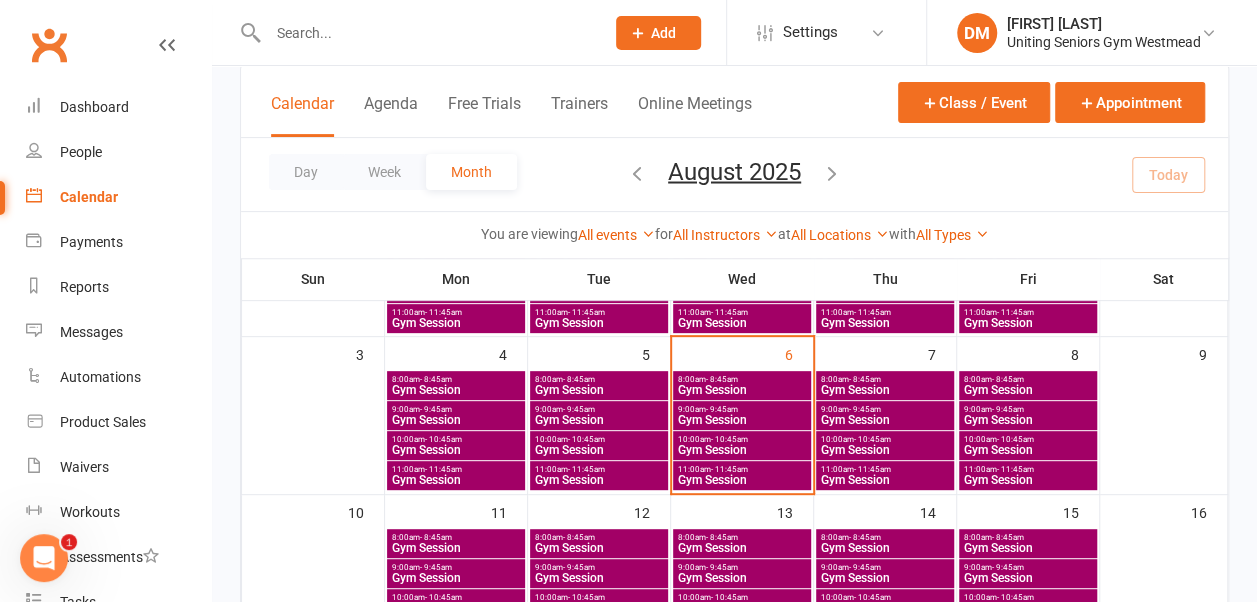 click on "Gym Session" at bounding box center [1028, 480] 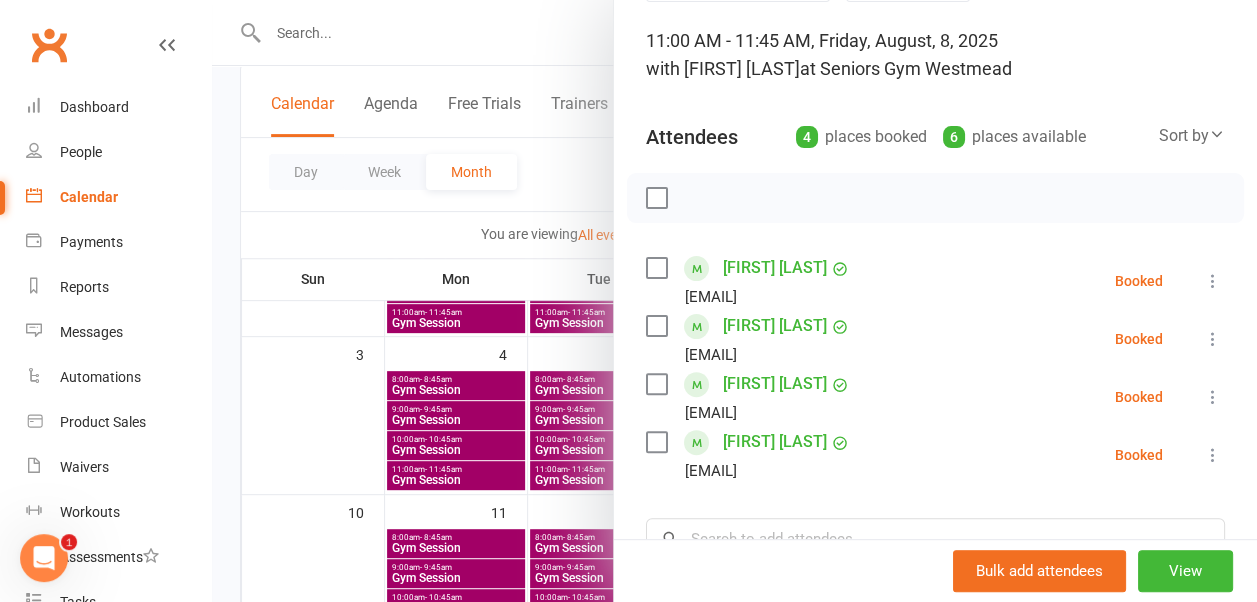 scroll, scrollTop: 0, scrollLeft: 0, axis: both 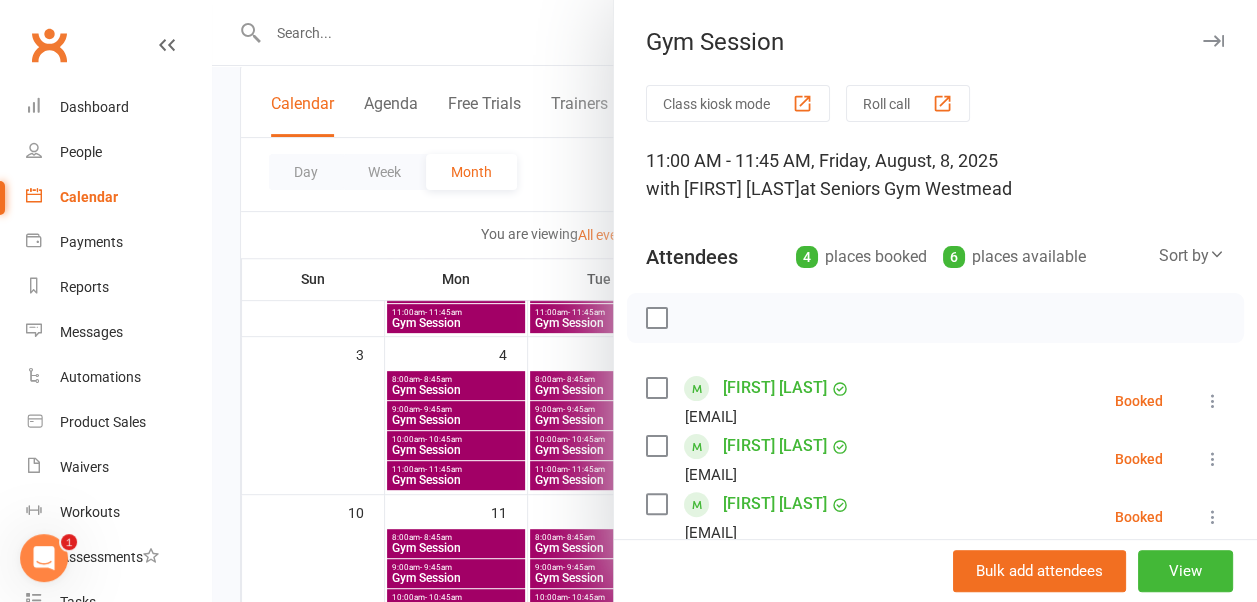 click at bounding box center (1213, 41) 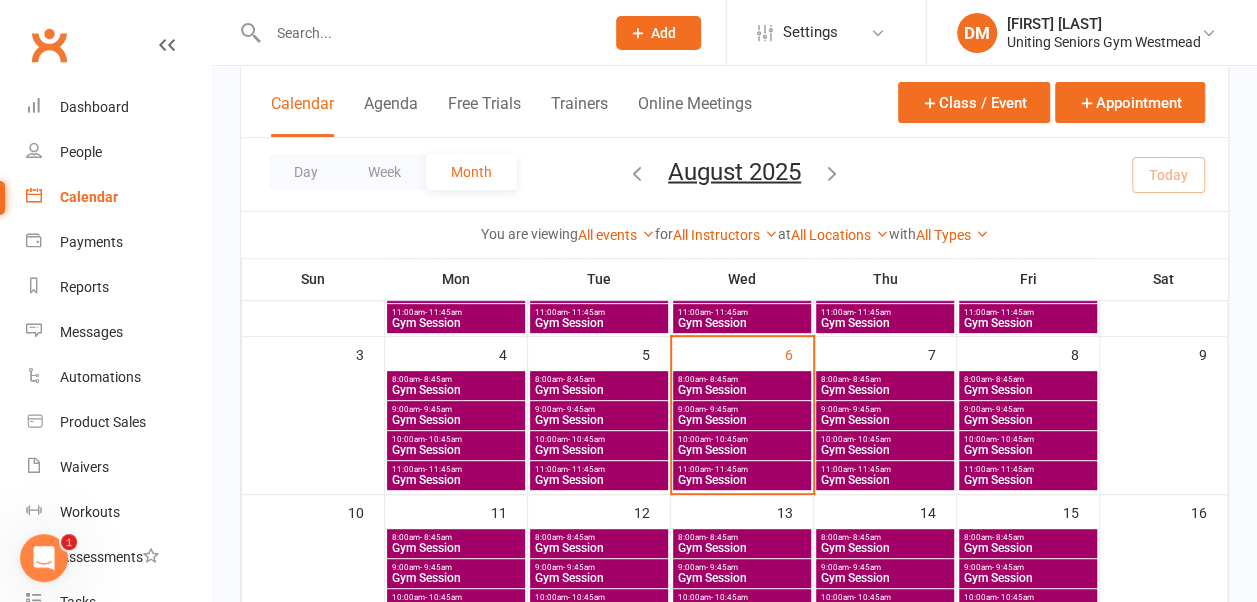 click on "9:00am  - 9:45am Gym Session" at bounding box center [1028, 415] 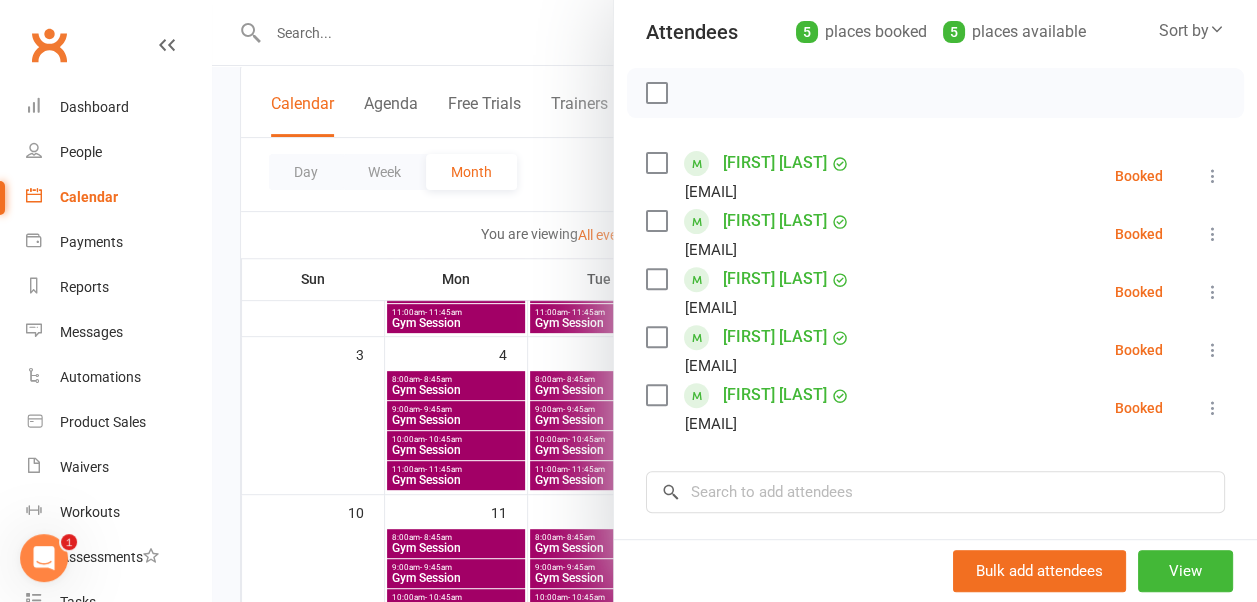 scroll, scrollTop: 0, scrollLeft: 0, axis: both 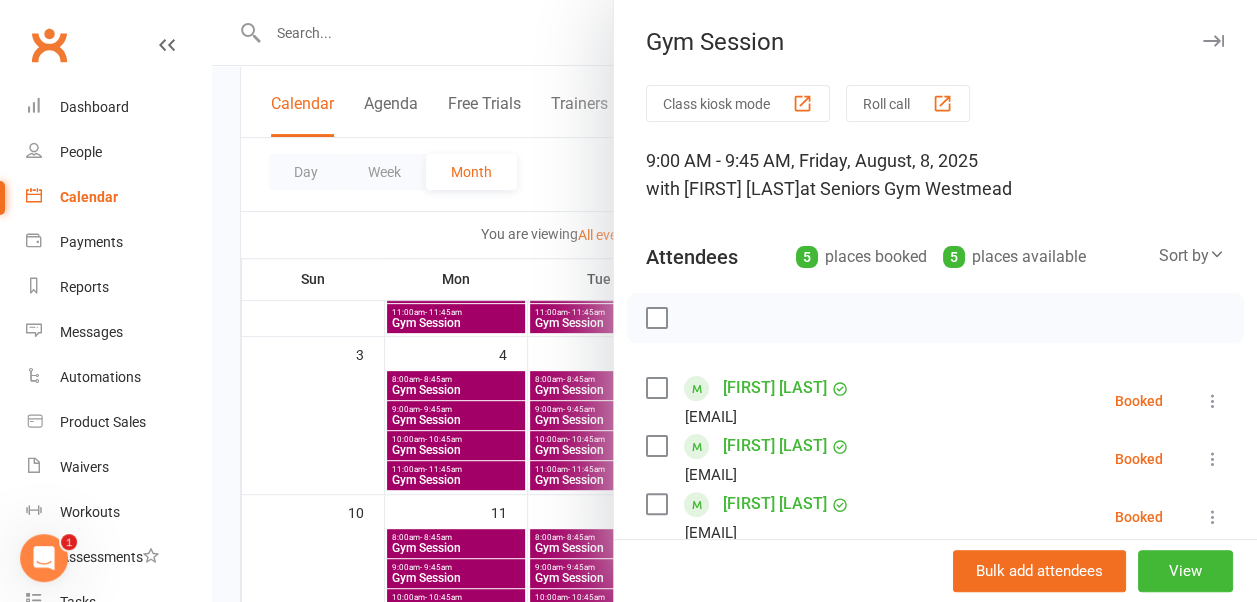 click at bounding box center [1213, 41] 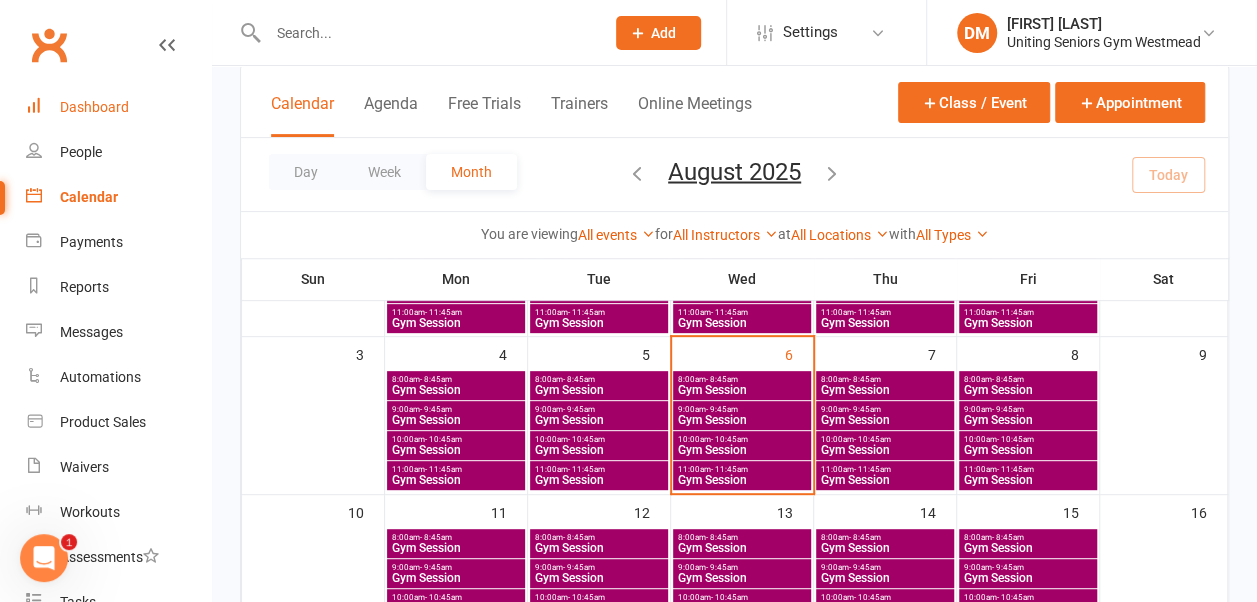 click on "Dashboard" at bounding box center (94, 107) 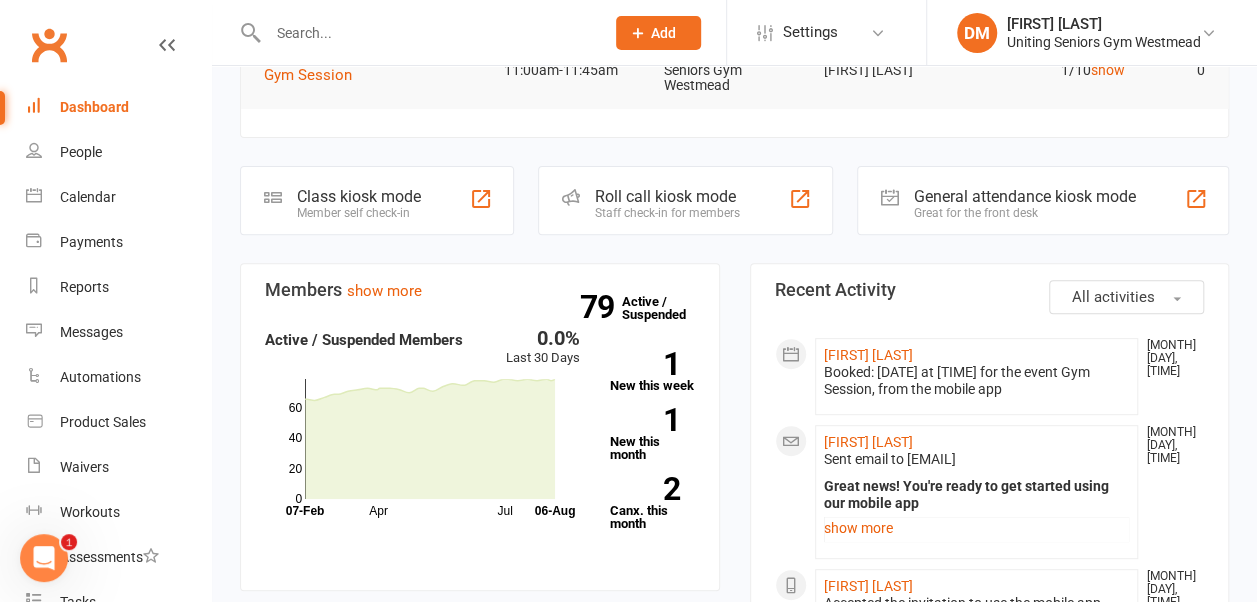 scroll, scrollTop: 249, scrollLeft: 0, axis: vertical 